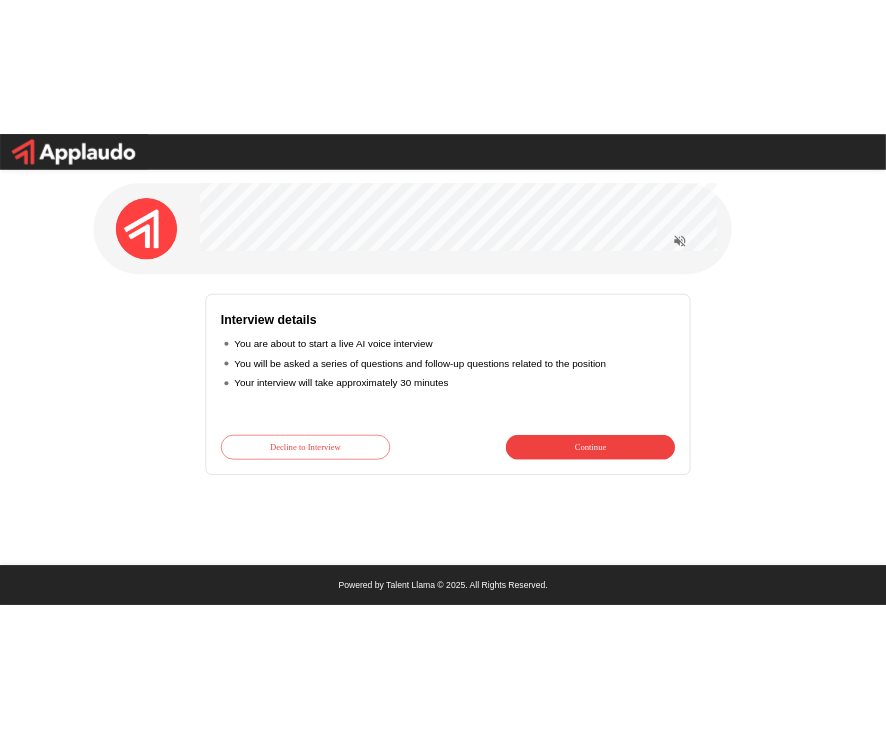 scroll, scrollTop: 0, scrollLeft: 0, axis: both 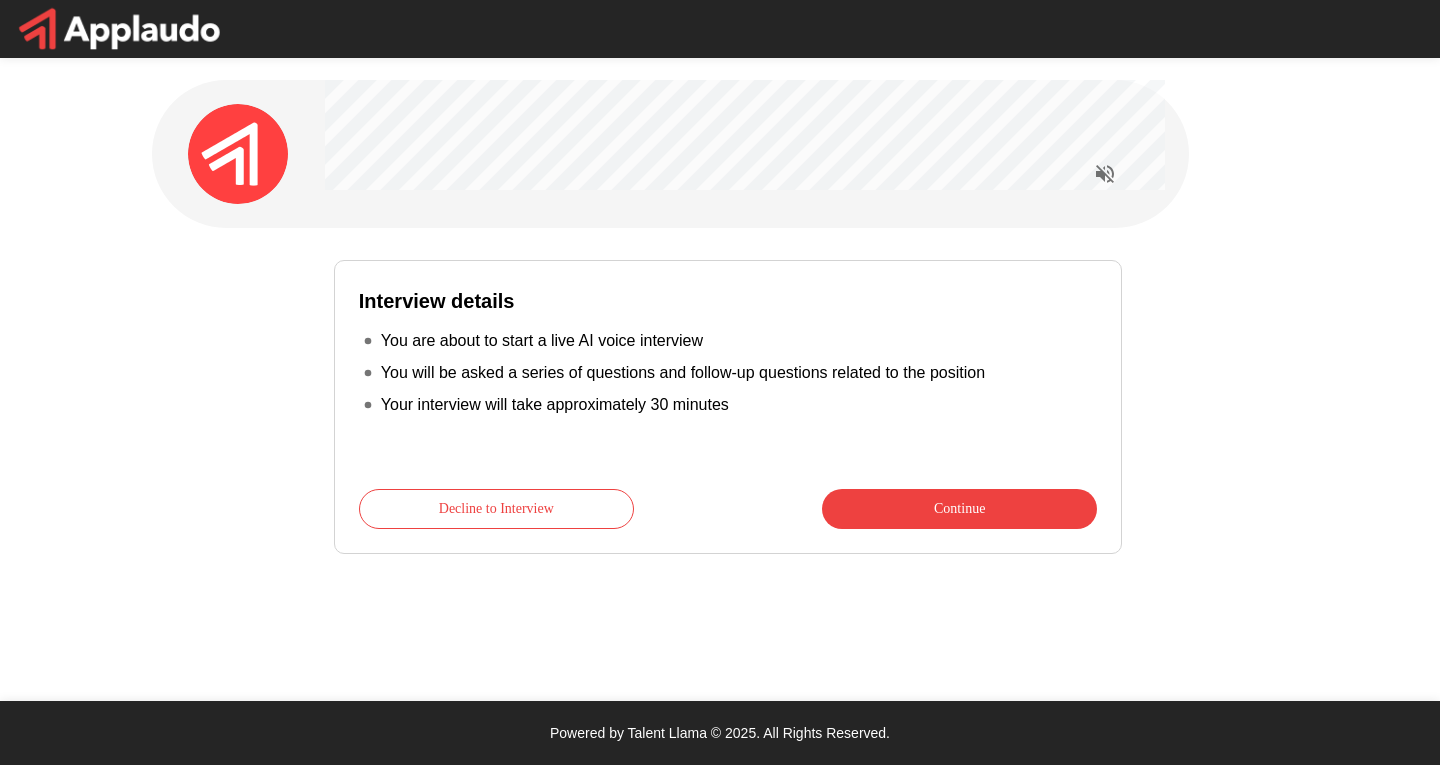 click at bounding box center [757, 154] 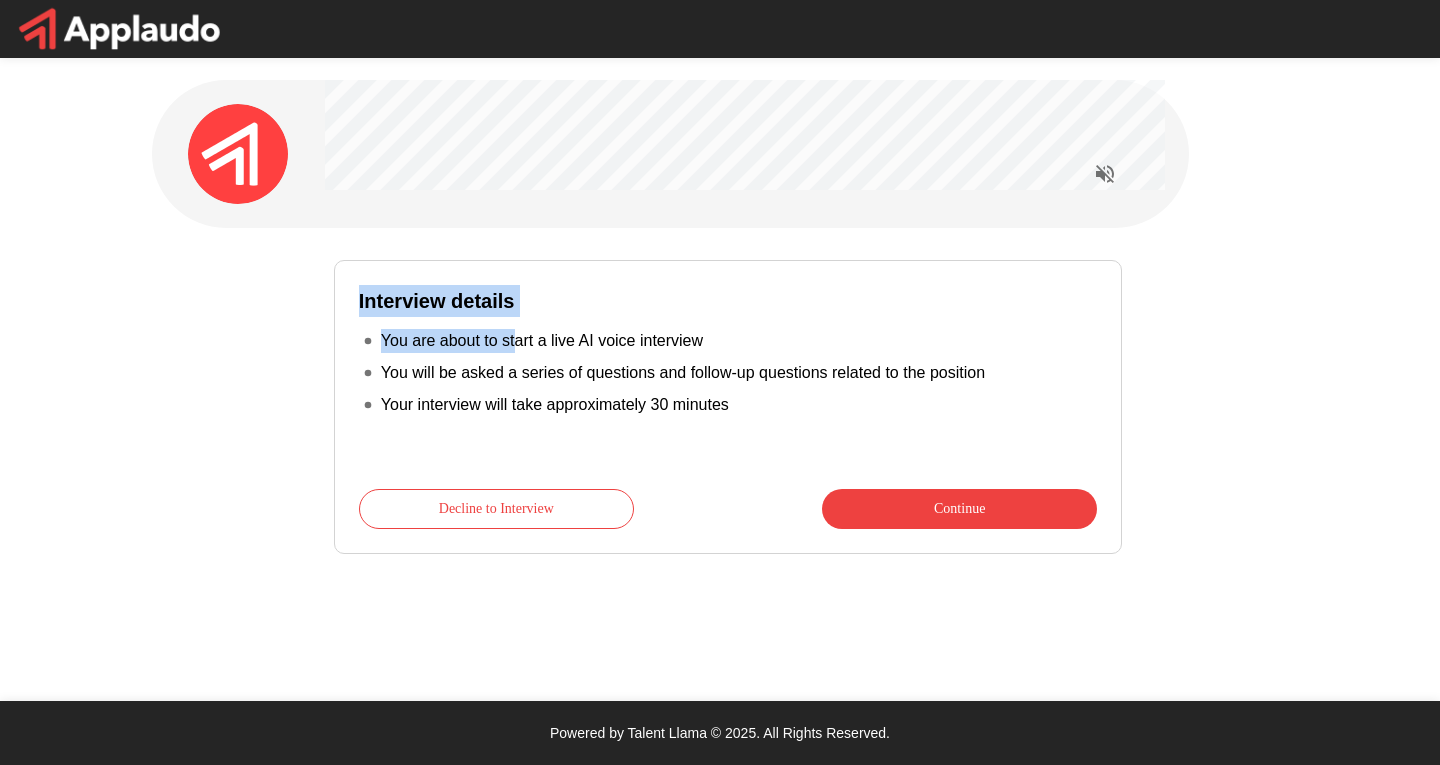 drag, startPoint x: 351, startPoint y: 292, endPoint x: 512, endPoint y: 309, distance: 161.89503 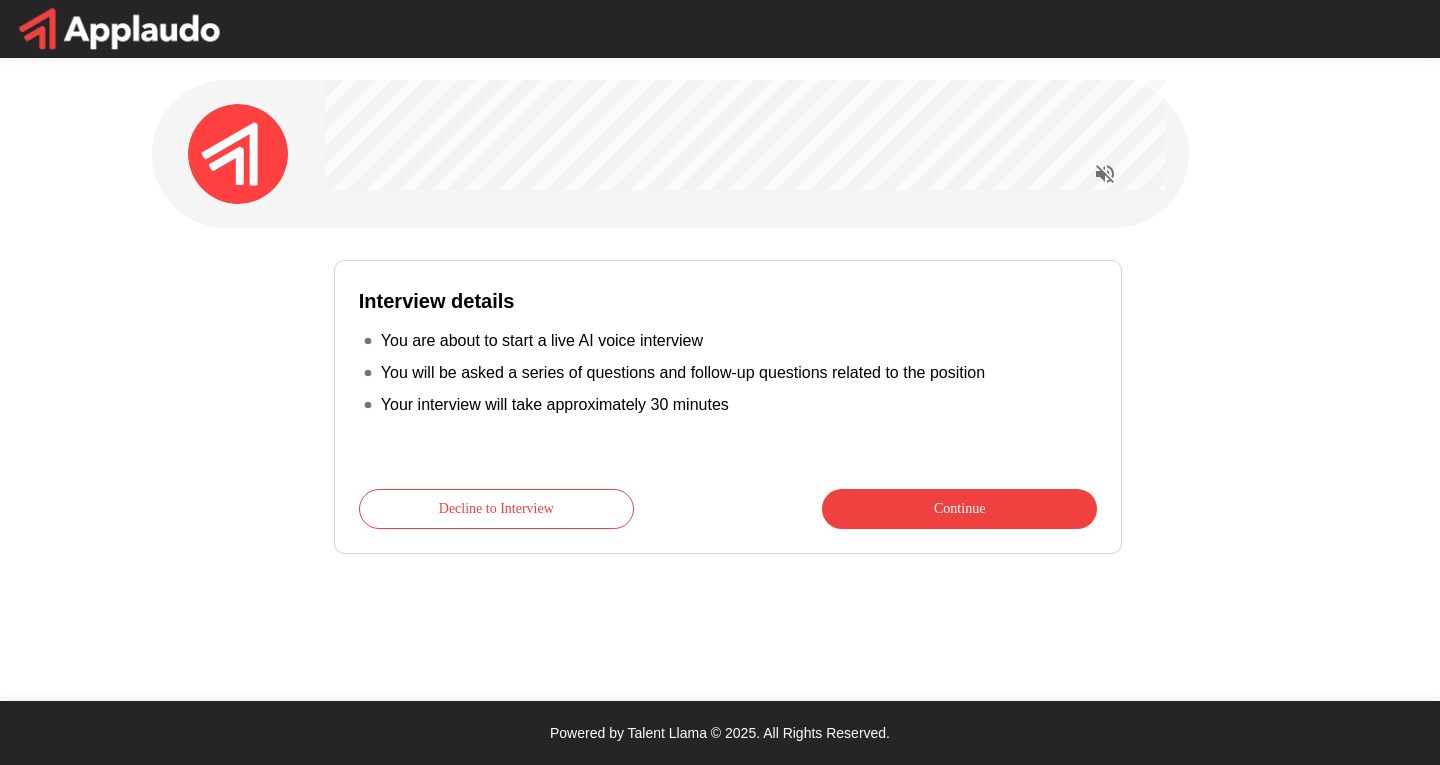 click on "You are about to start a live AI voice interview" at bounding box center (542, 341) 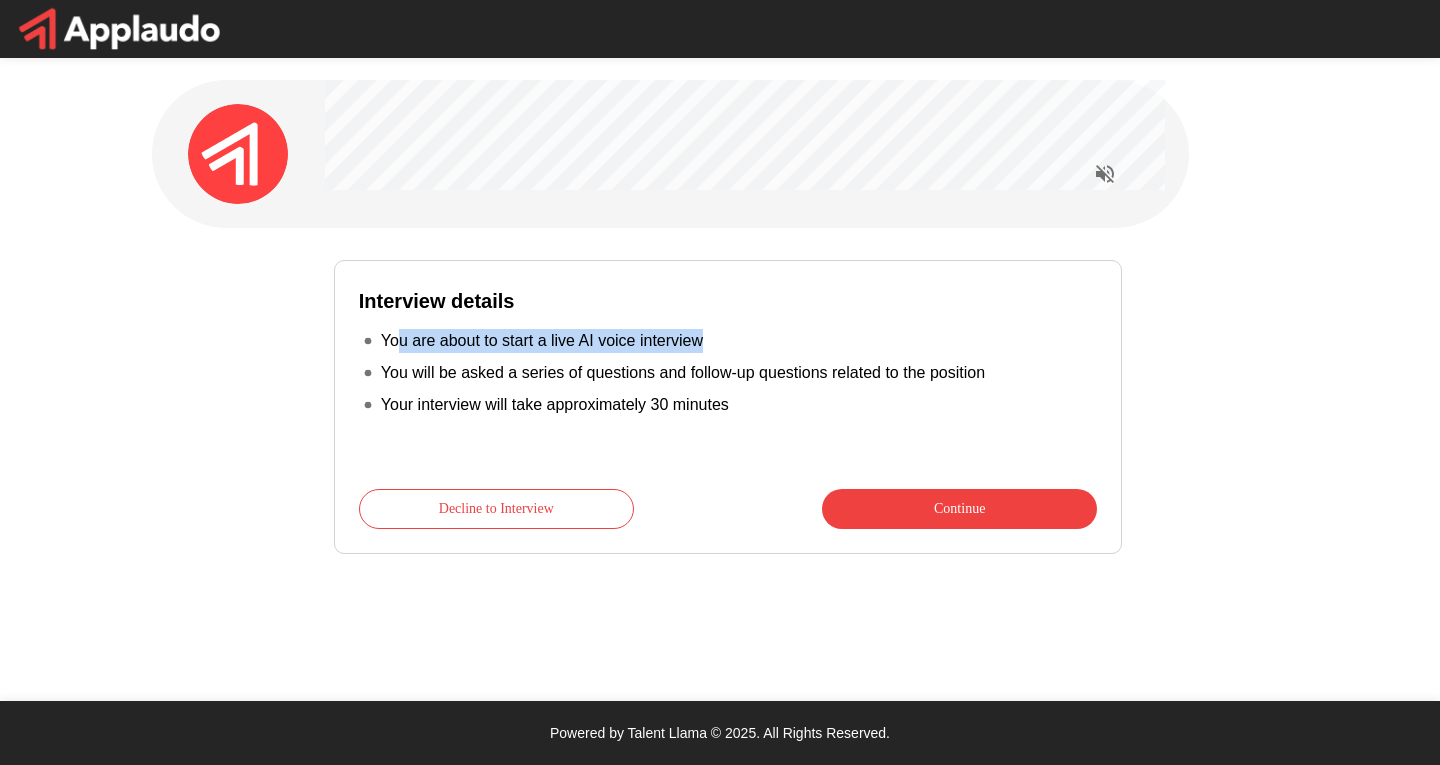drag, startPoint x: 728, startPoint y: 330, endPoint x: 386, endPoint y: 325, distance: 342.03656 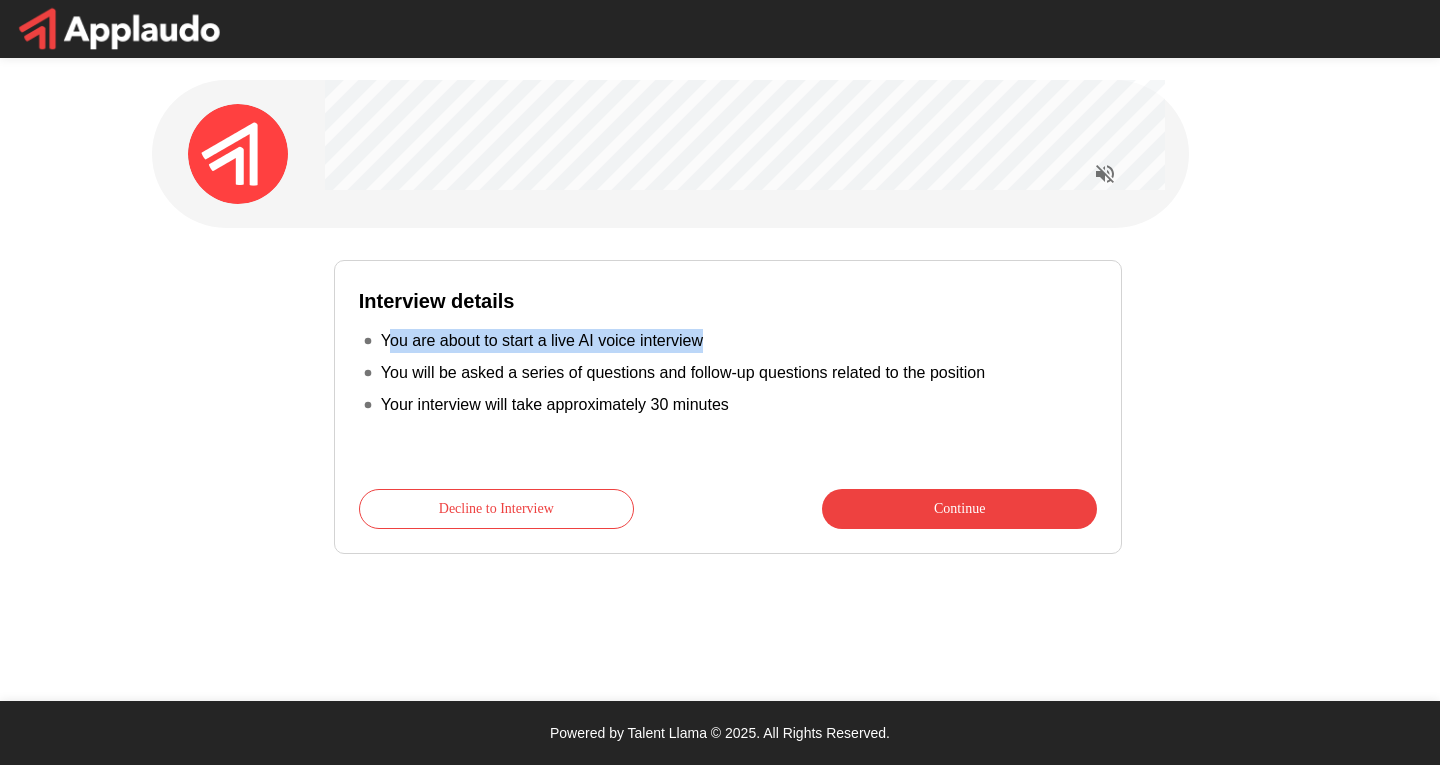 click on "You are about to start a live AI voice interview" at bounding box center [542, 341] 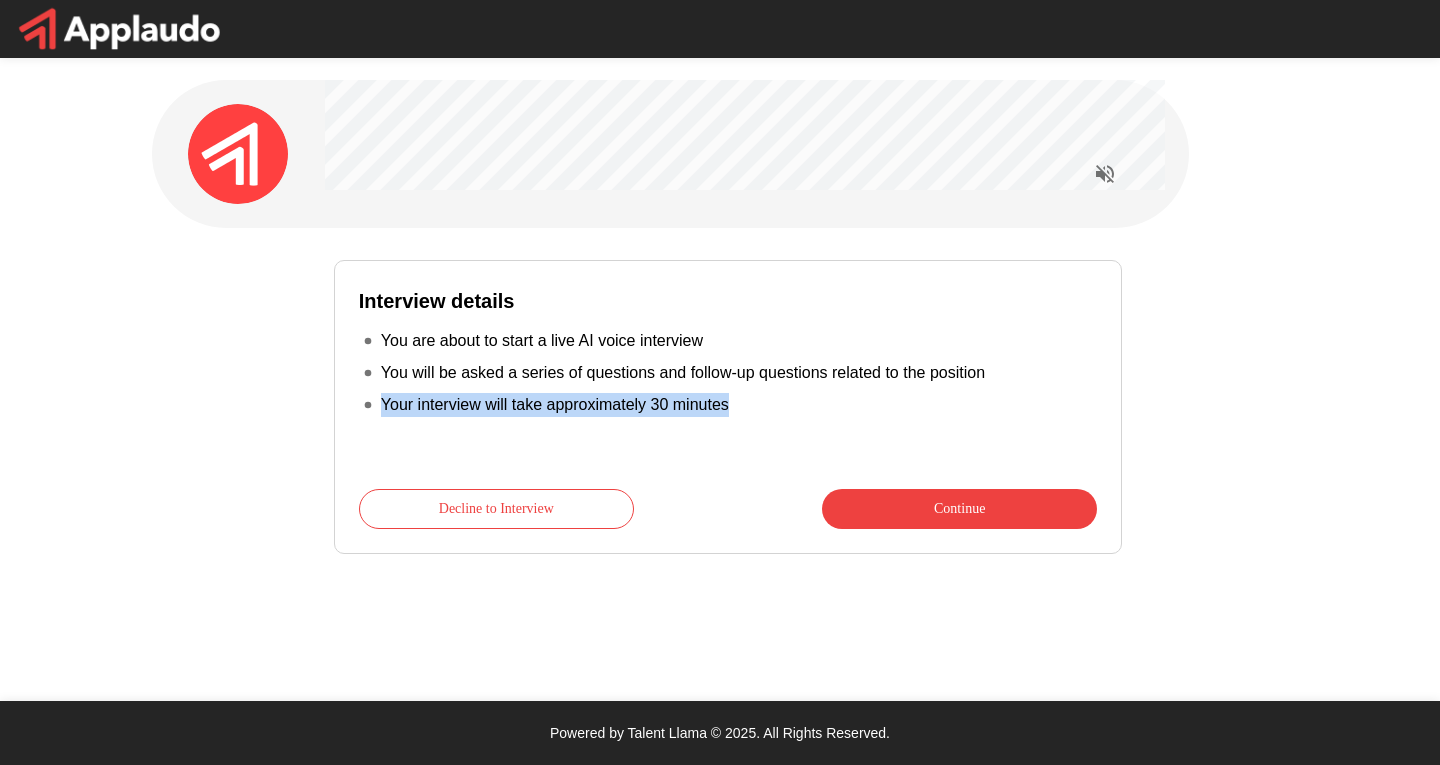drag, startPoint x: 373, startPoint y: 398, endPoint x: 796, endPoint y: 401, distance: 423.01065 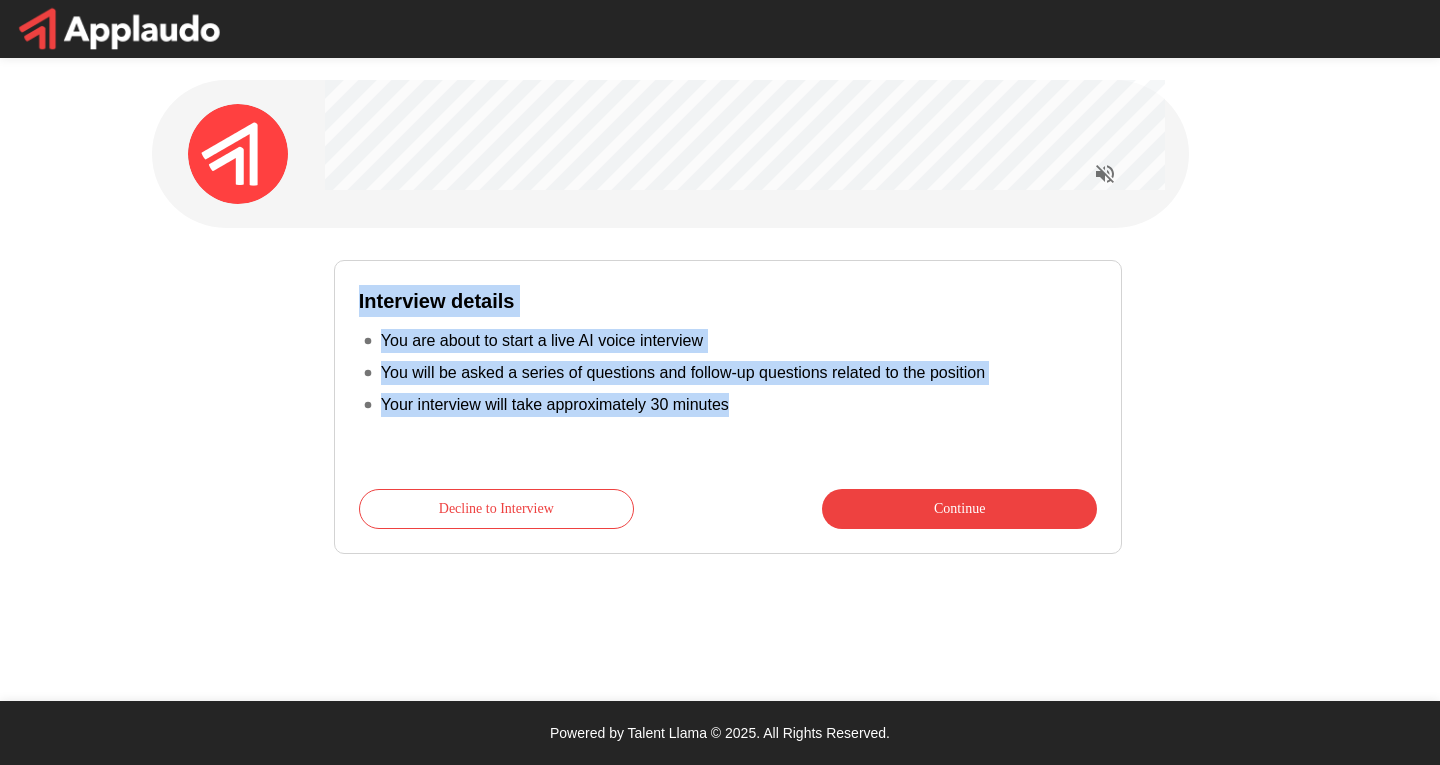 click on "Interview details You are about to start a live AI voice interview  You will be asked a series of questions and follow-up questions related to the position Your interview will take approximately 30 minutes Decline to Interview Continue" at bounding box center [728, 365] 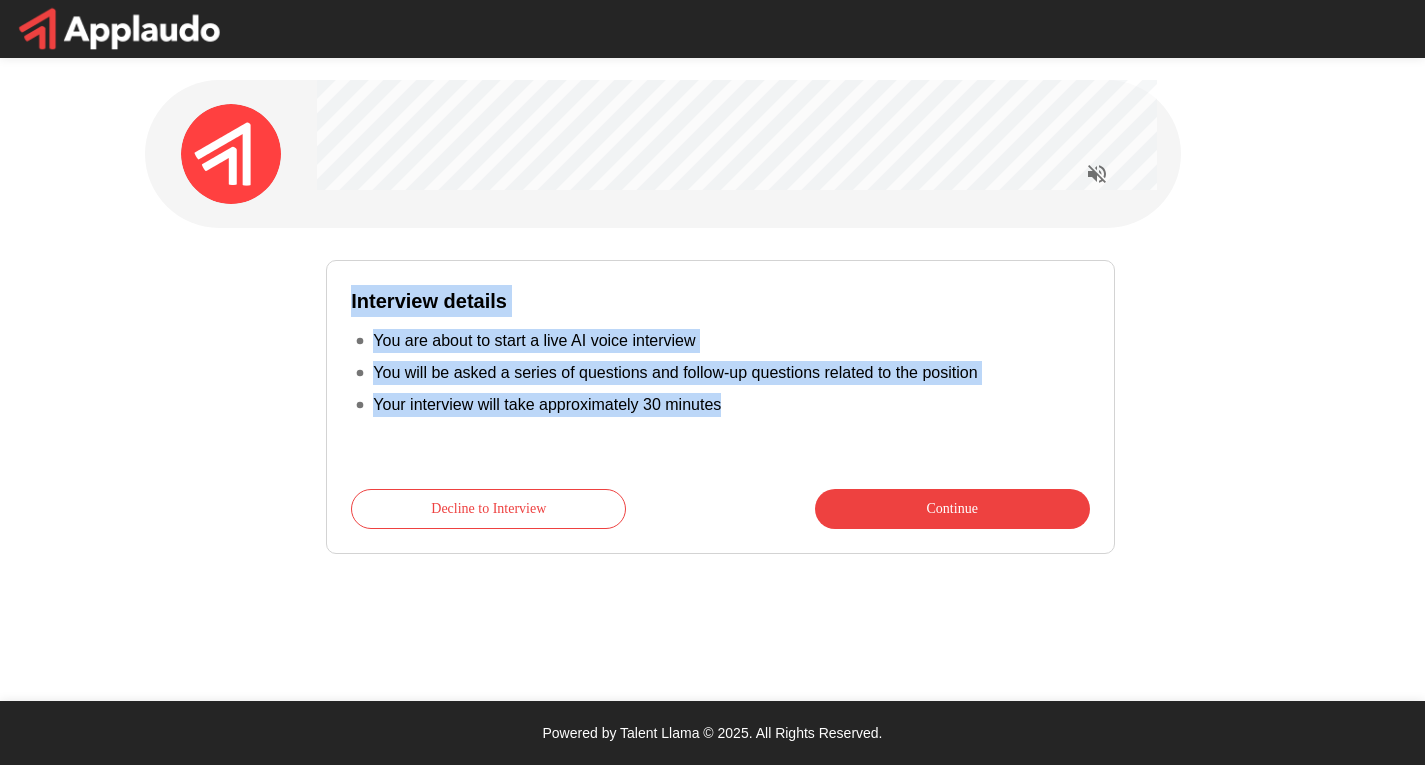 click on "Your interview will take approximately 30 minutes" at bounding box center (720, 405) 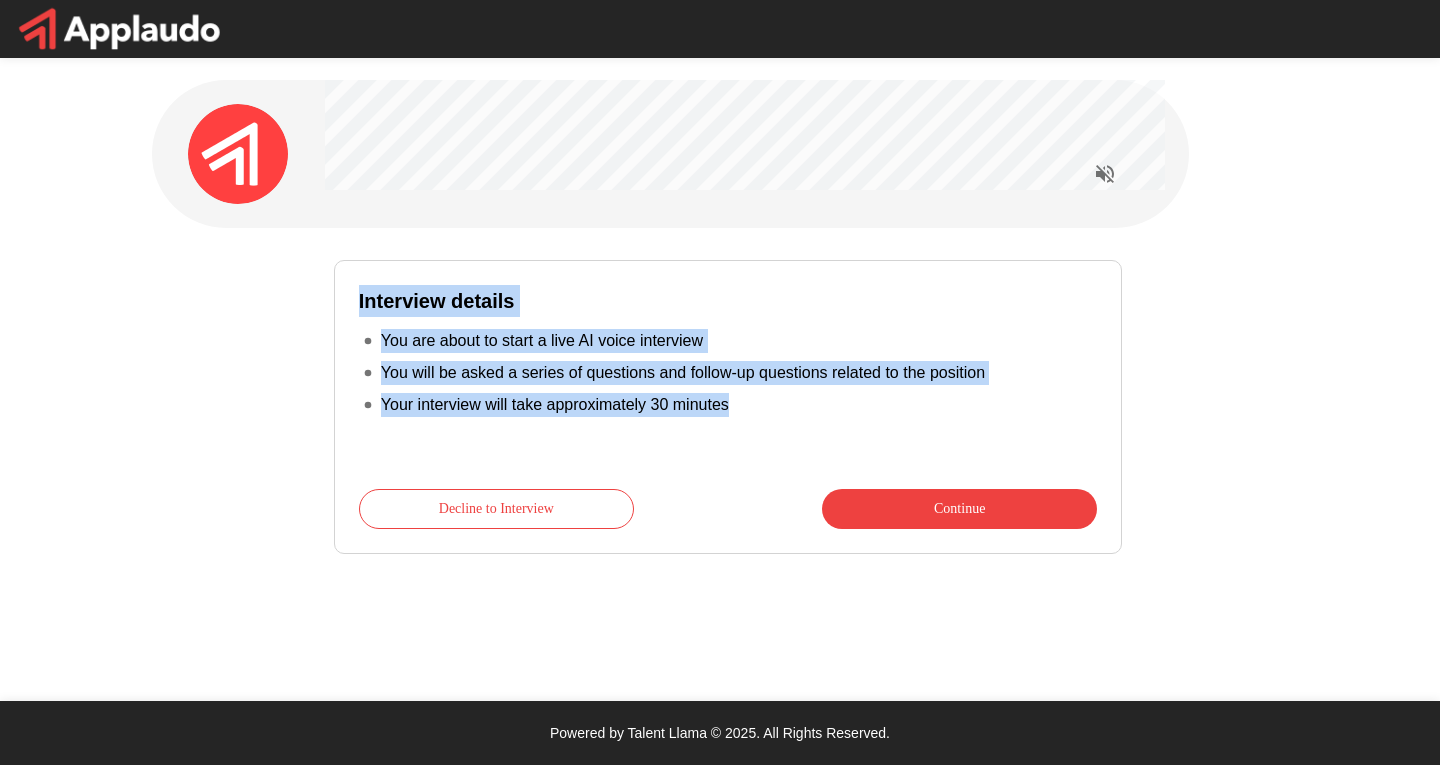 click on "Interview details You are about to start a live AI voice interview  You will be asked a series of questions and follow-up questions related to the position Your interview will take approximately 30 minutes Decline to Interview Continue" at bounding box center (728, 365) 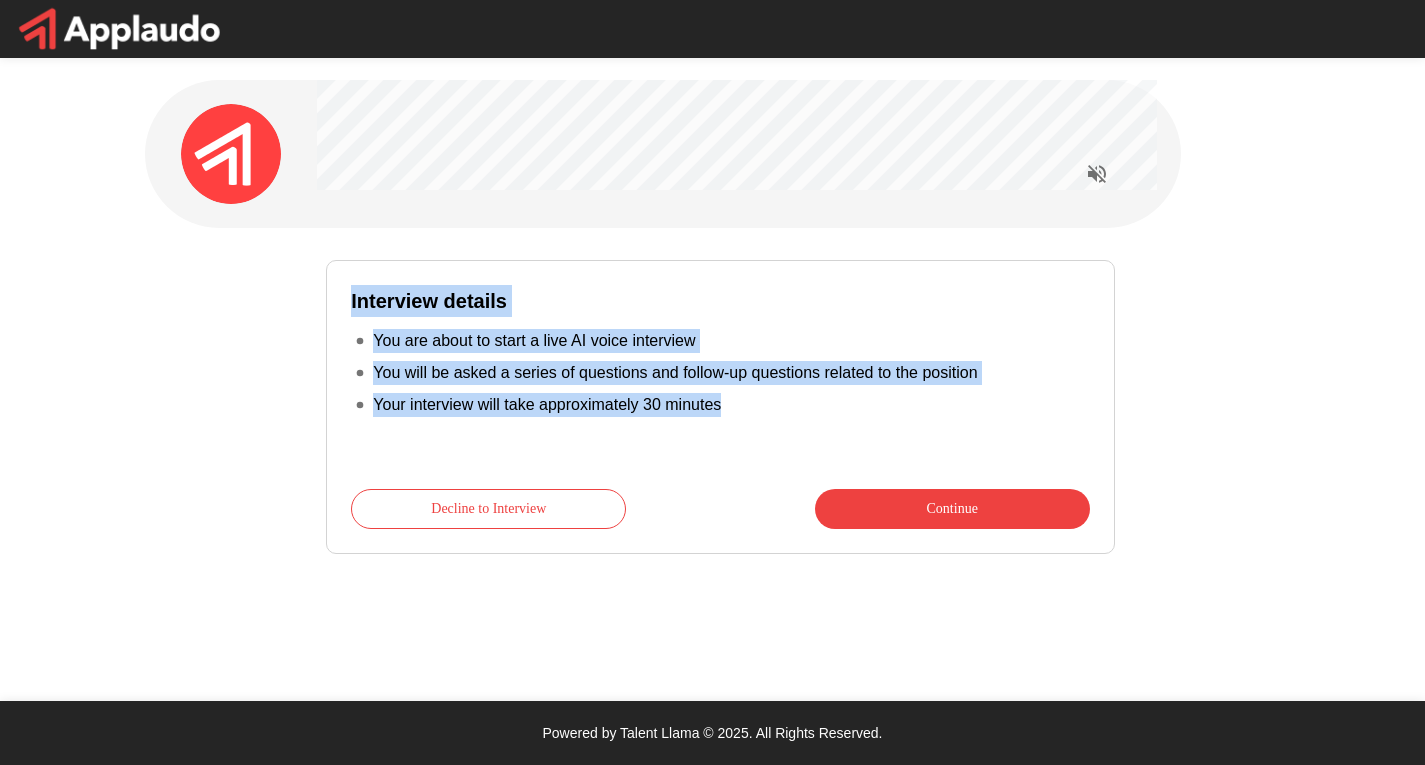 copy on "Interview details You are about to start a live AI voice interview  You will be asked a series of questions and follow-up questions related to the position Your interview will take approximately 30 minutes" 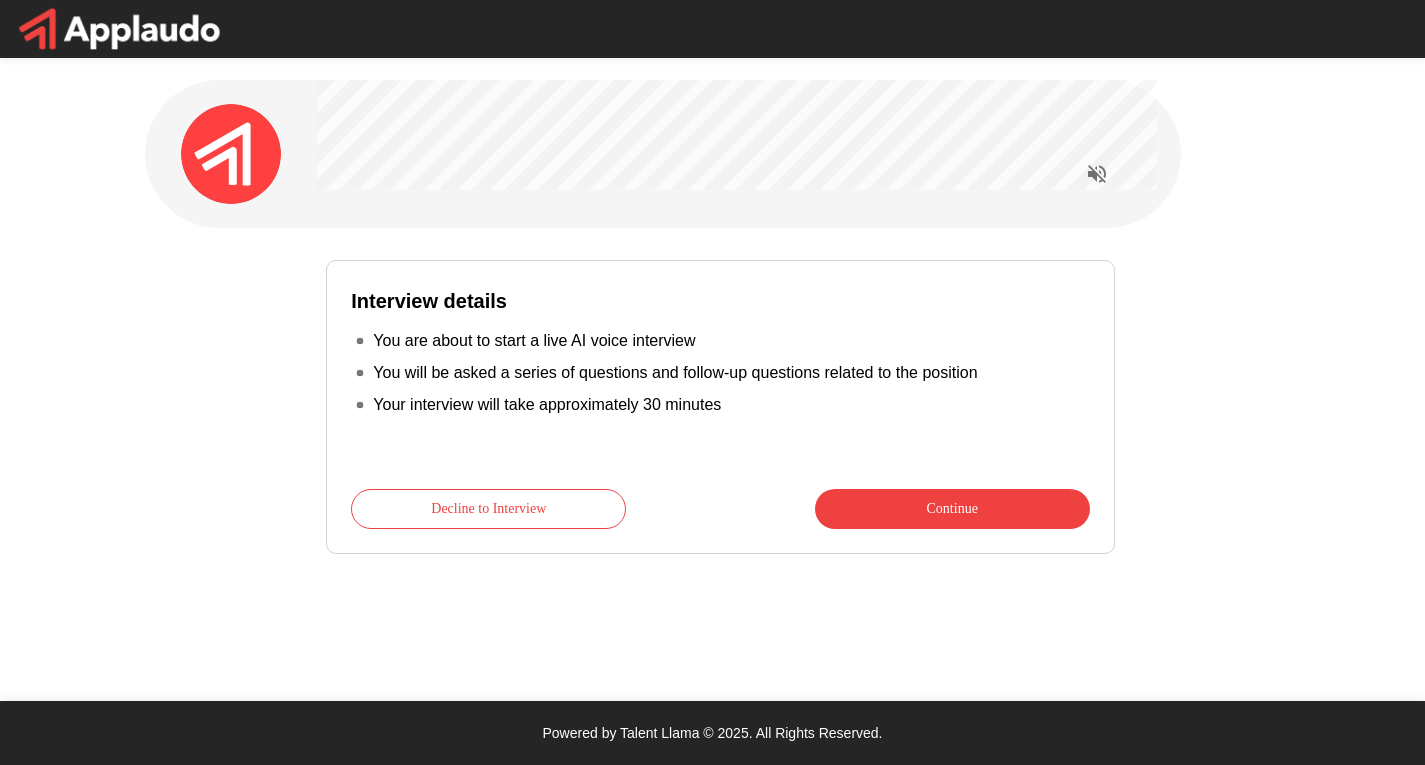 drag, startPoint x: 721, startPoint y: 192, endPoint x: 740, endPoint y: 185, distance: 20.248457 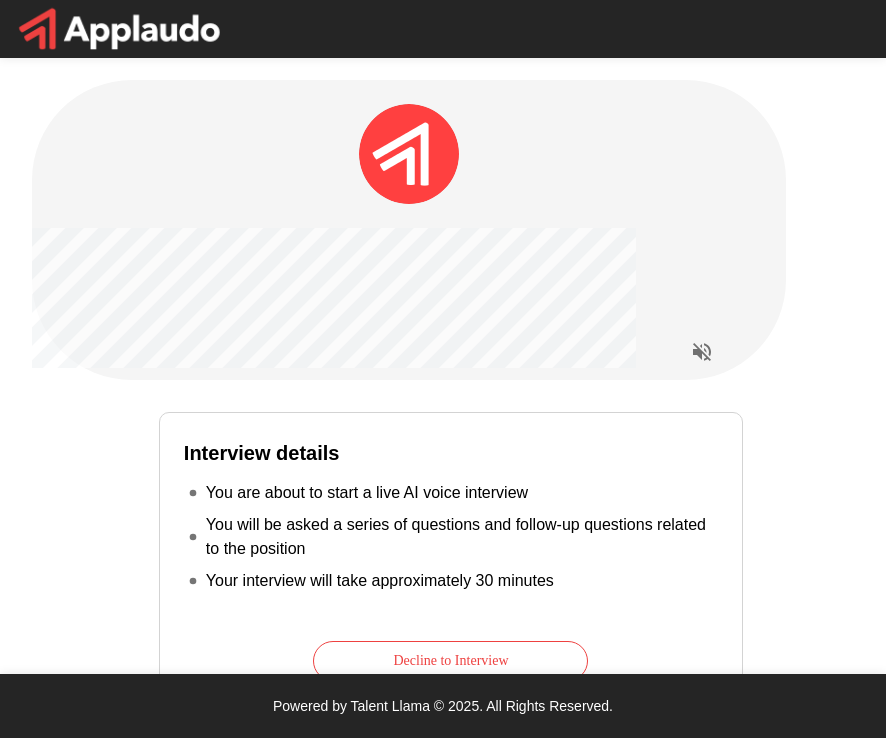 click on "Continue" at bounding box center [450, 701] 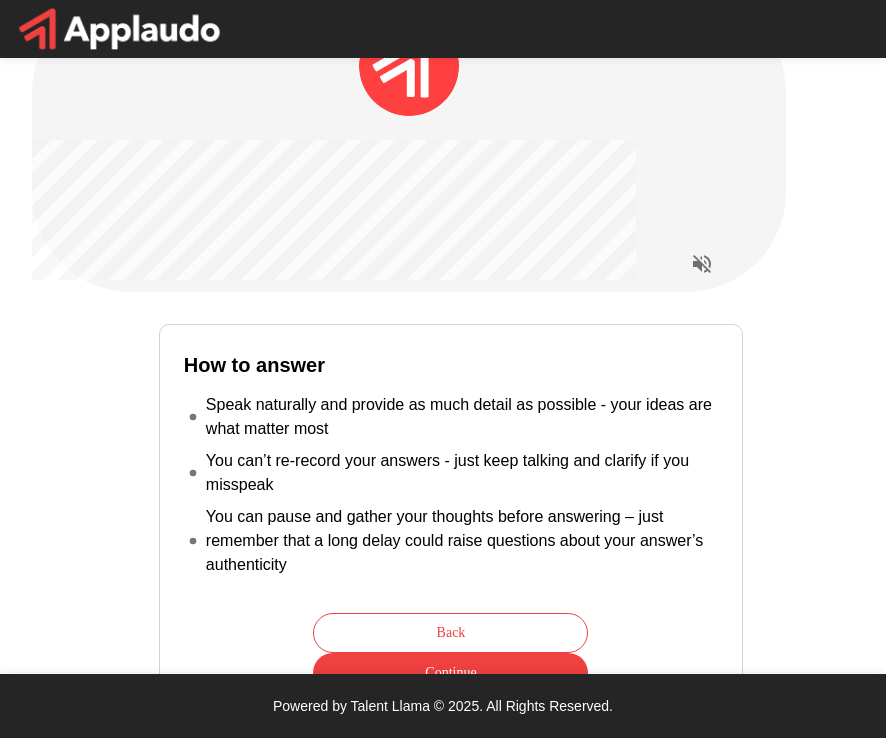 click on "Continue" at bounding box center [450, 673] 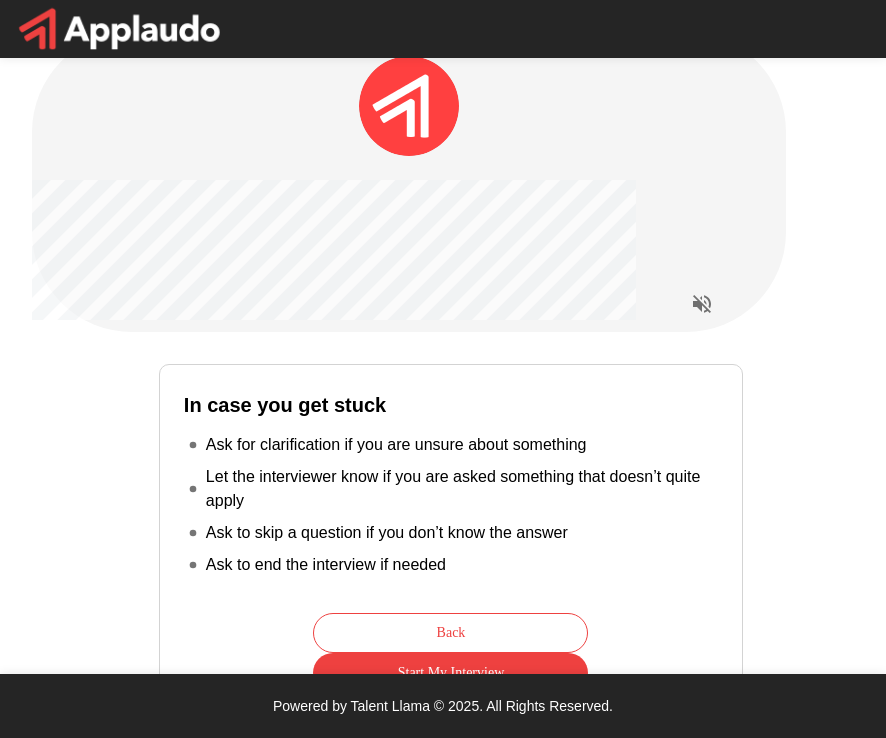 click on "Start My Interview" at bounding box center [450, 673] 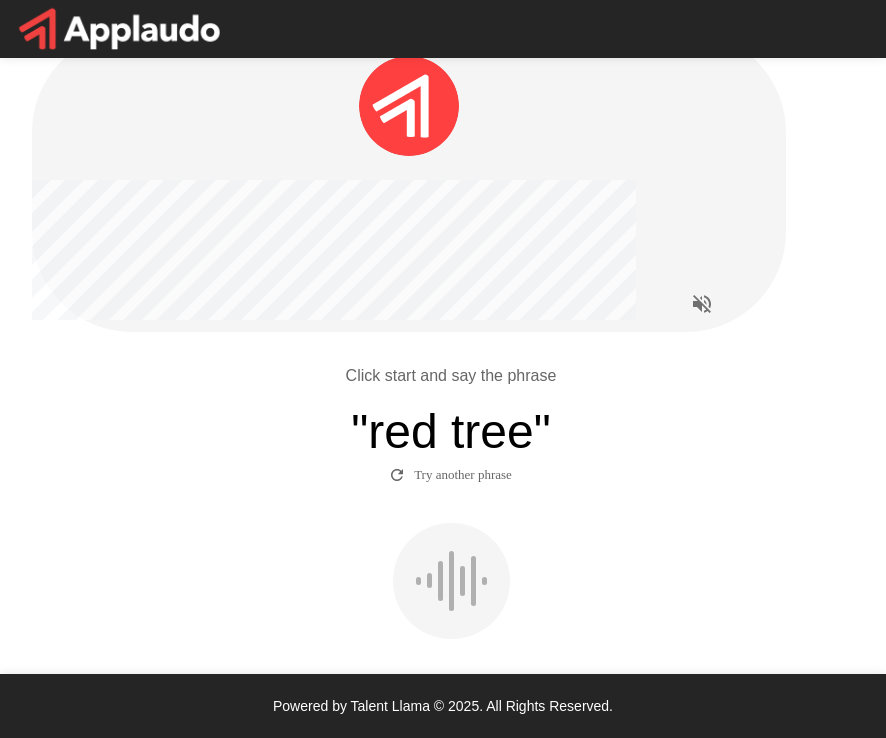 scroll, scrollTop: 41, scrollLeft: 0, axis: vertical 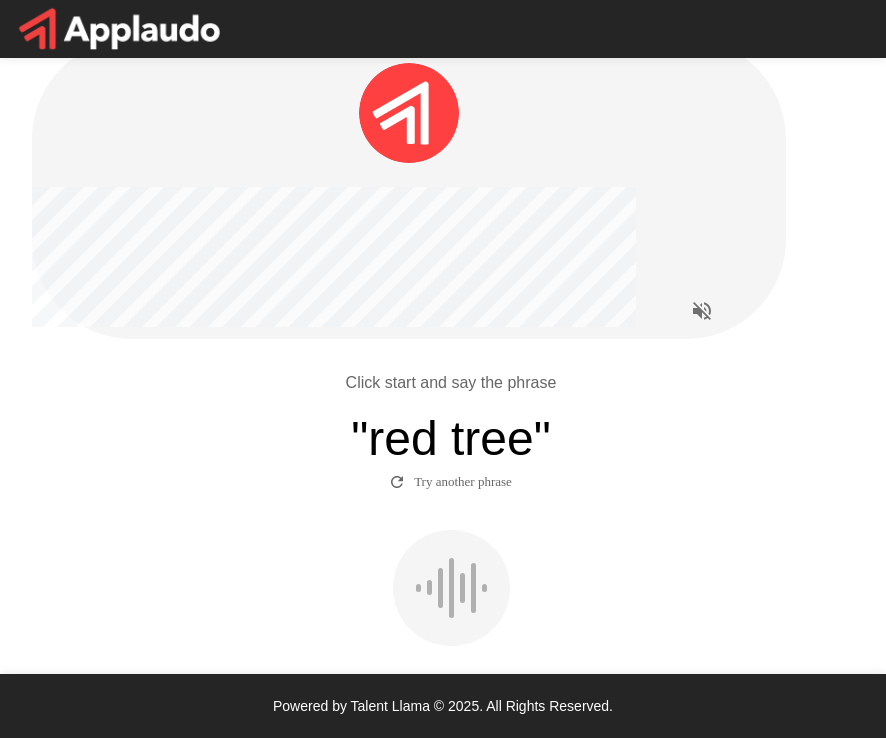 click on "Start Microphone Test" at bounding box center [451, 706] 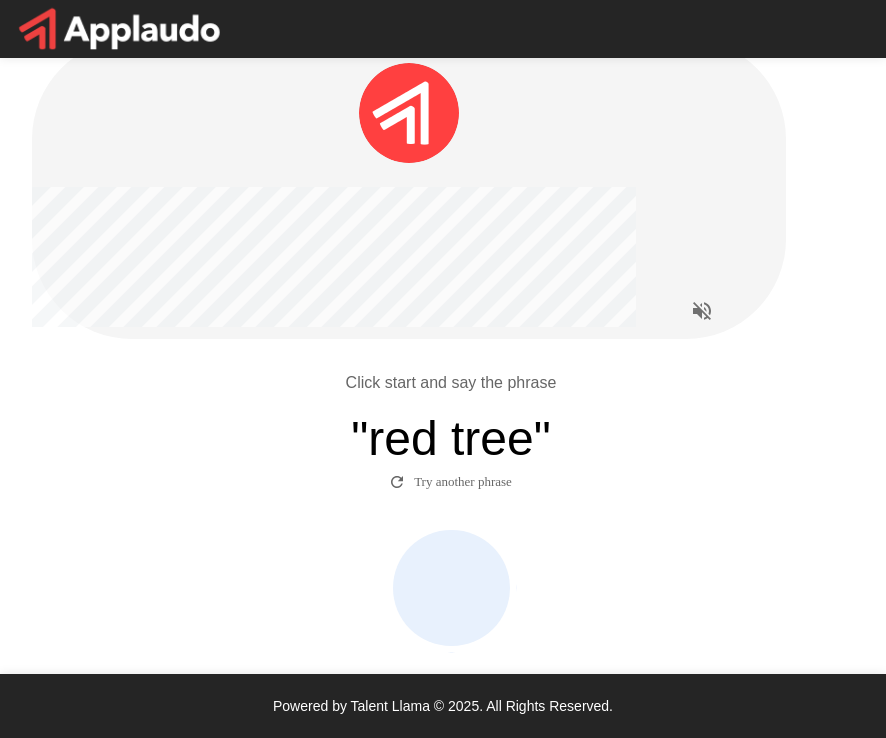 click on "Stop & Submit" at bounding box center (451, 706) 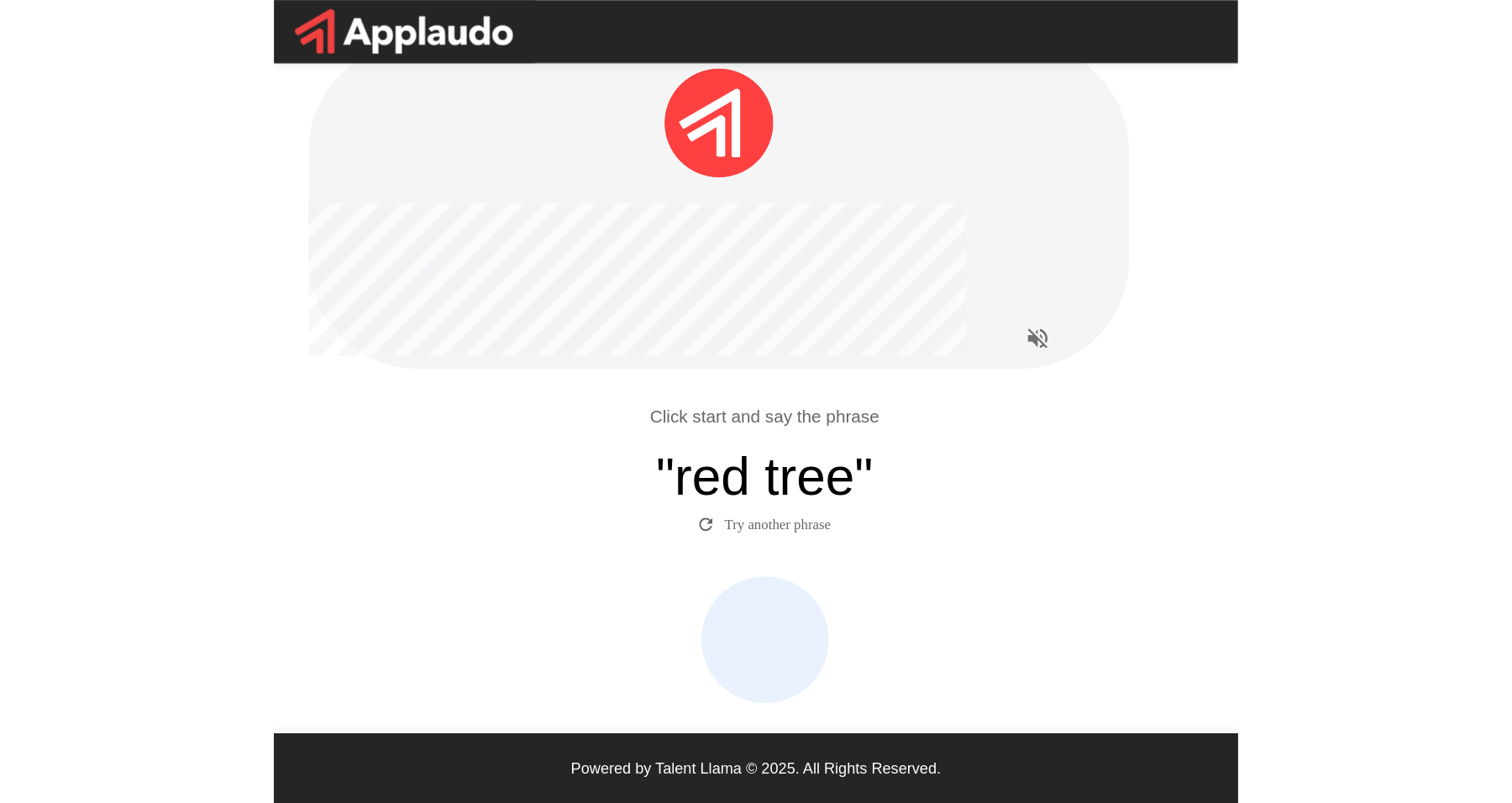 scroll, scrollTop: 0, scrollLeft: 0, axis: both 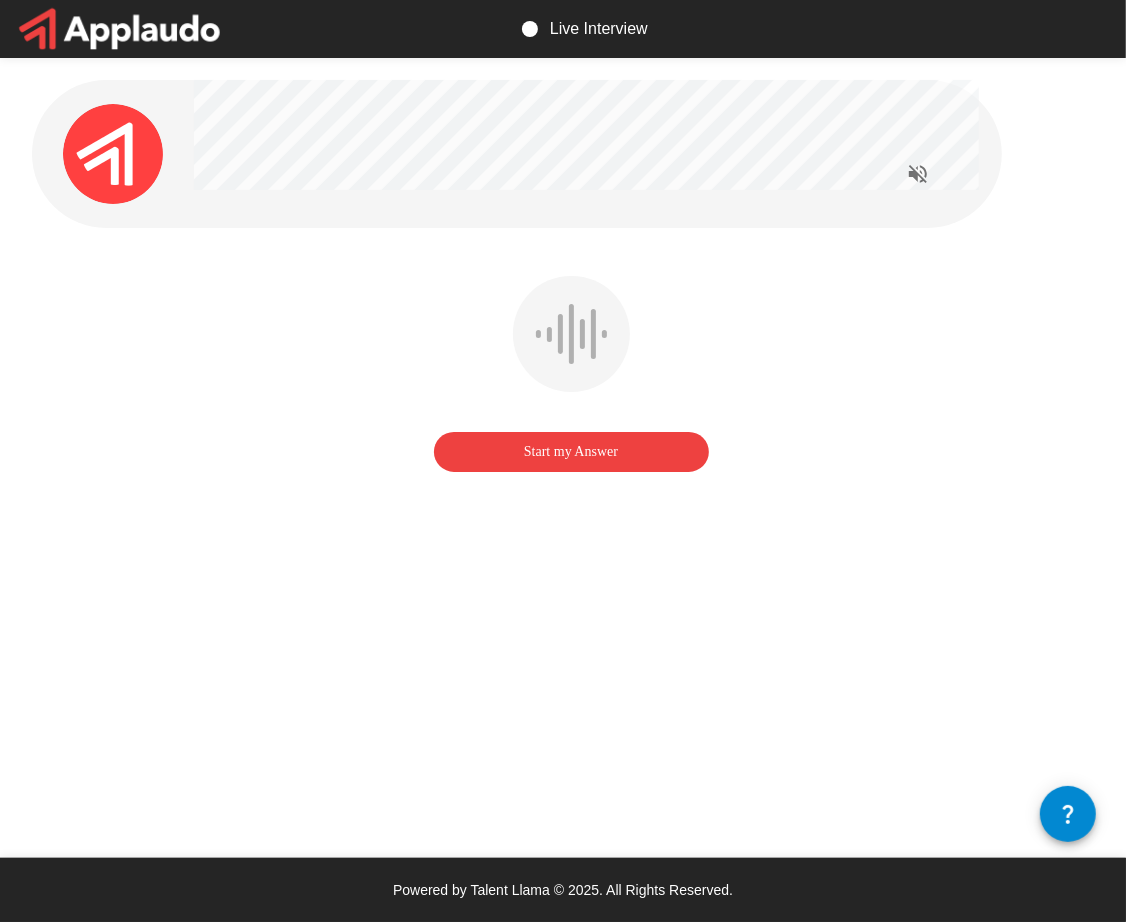 click on "Start my Answer" at bounding box center (571, 452) 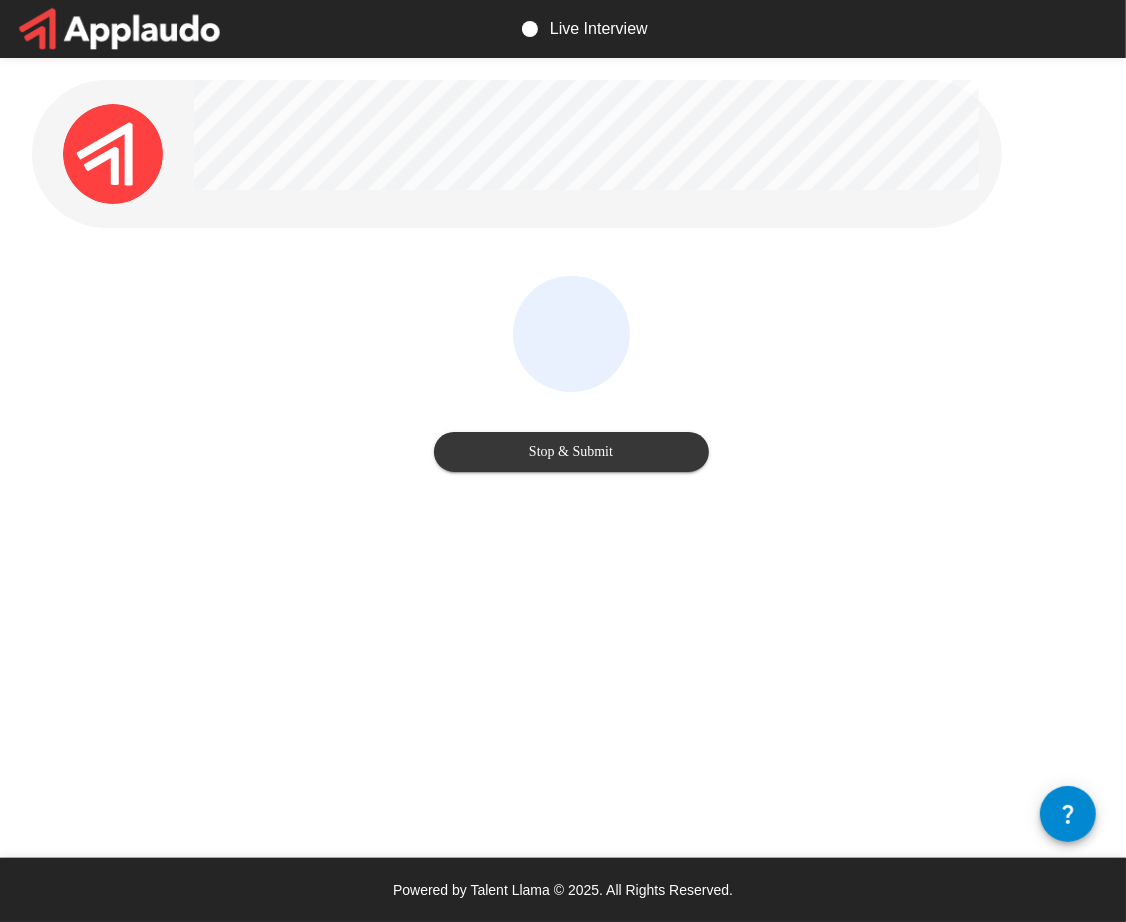 click on "Stop & Submit" at bounding box center [571, 452] 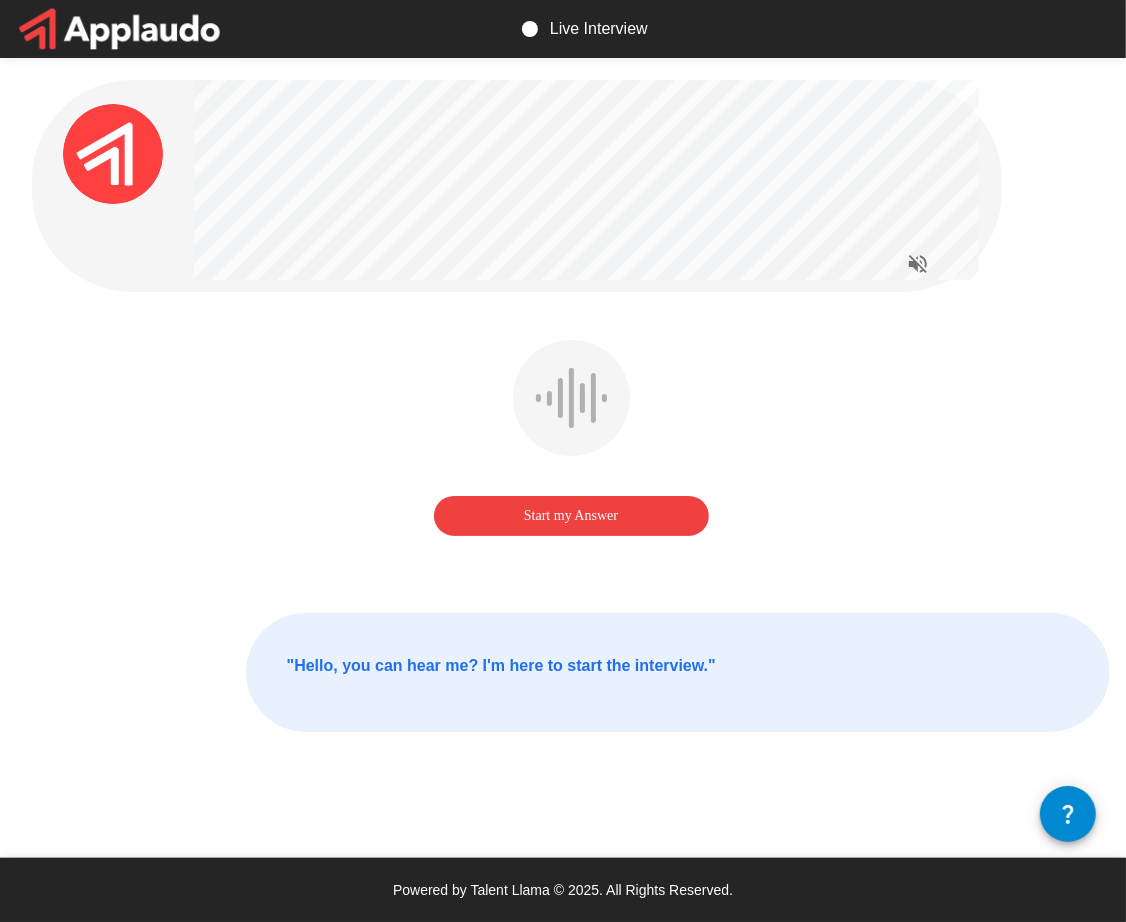 click on "Start my Answer" at bounding box center (571, 516) 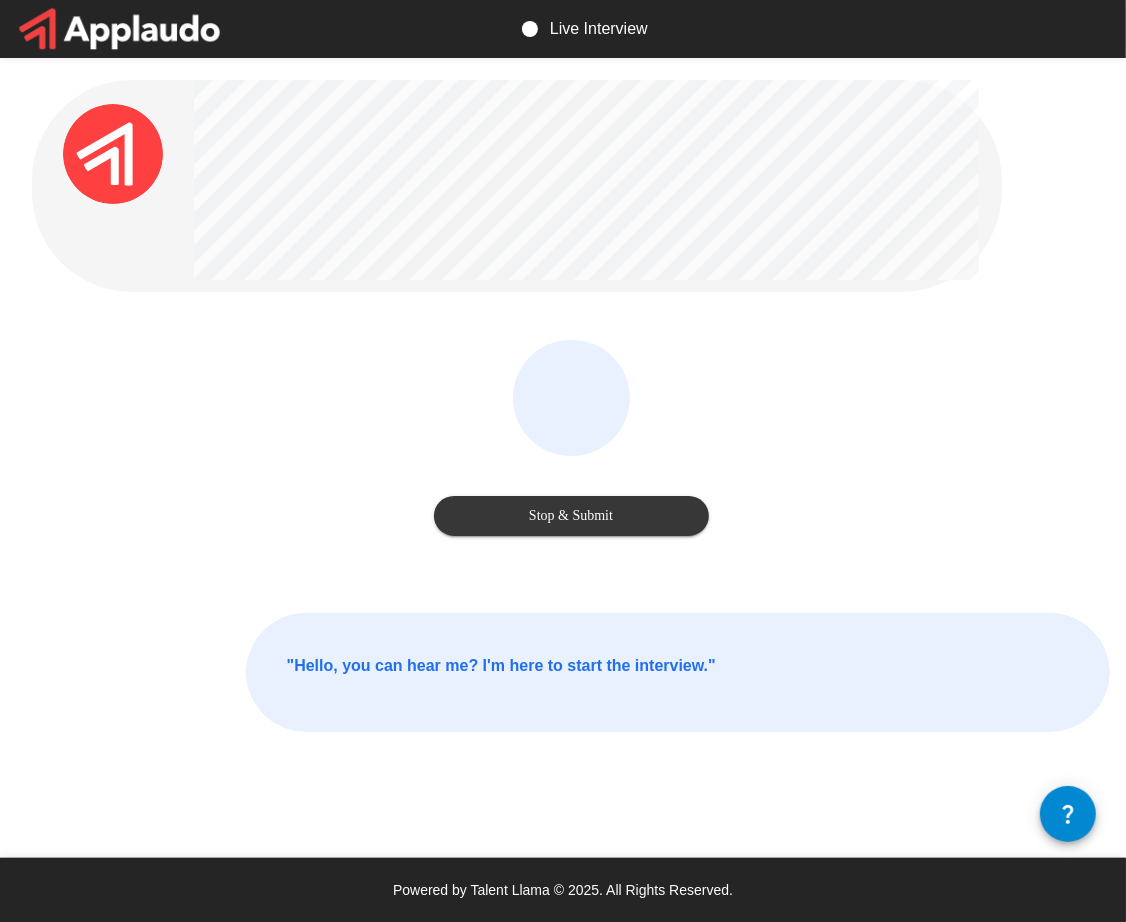 click on "Stop & Submit" at bounding box center (571, 516) 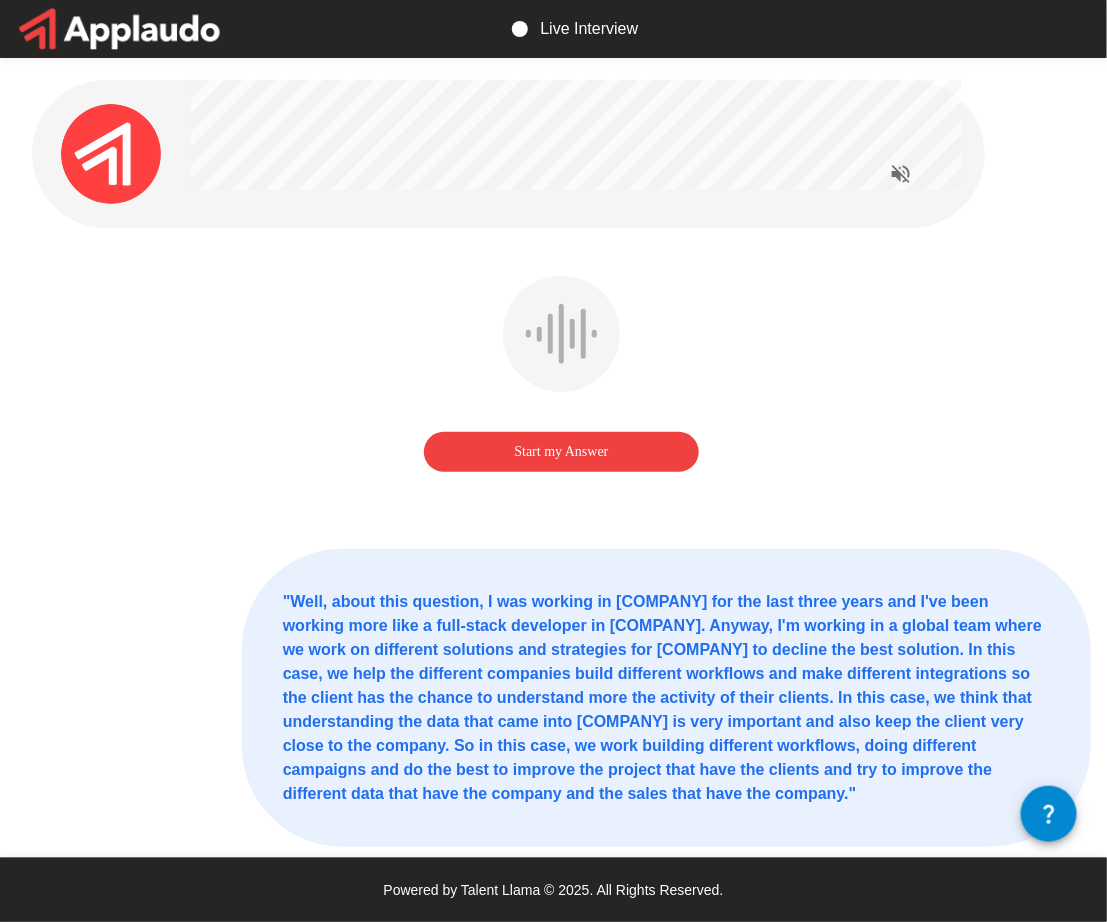 click on "Start my Answer" at bounding box center (561, 452) 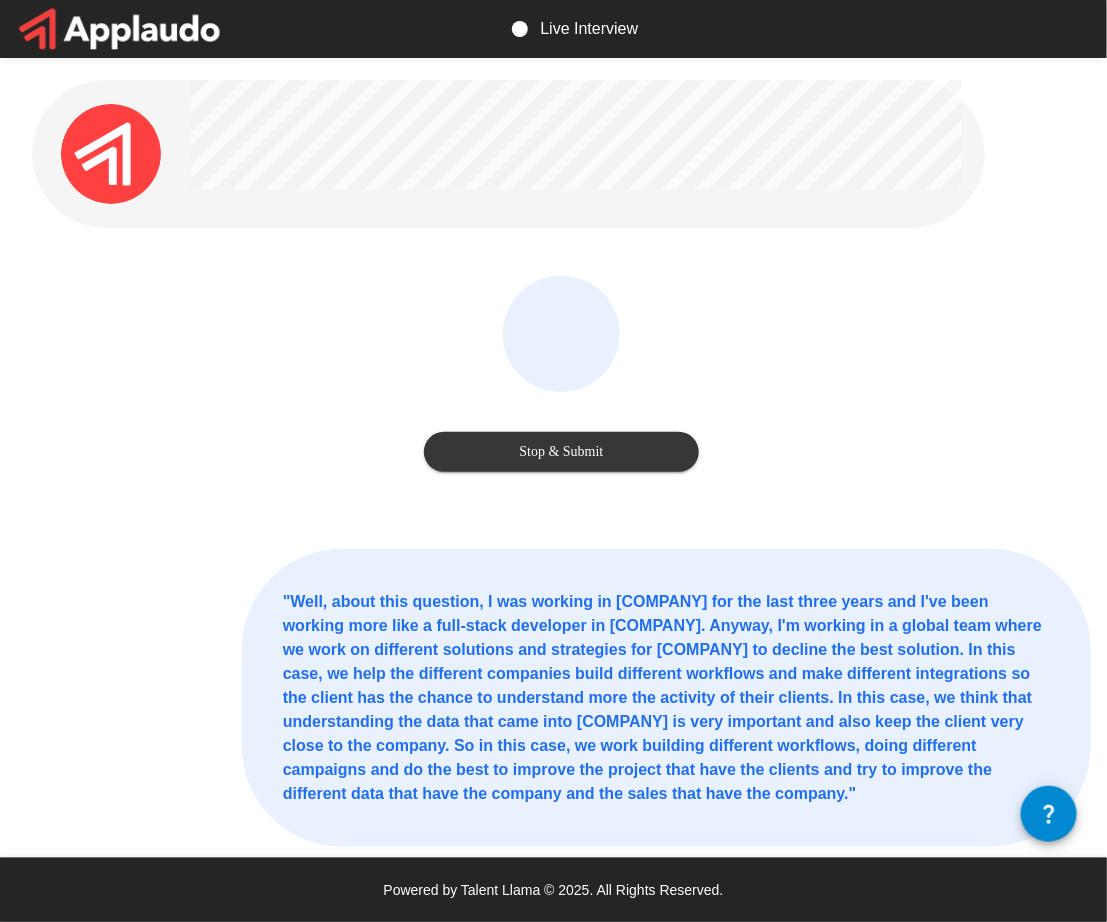 click on "Stop & Submit" at bounding box center (561, 452) 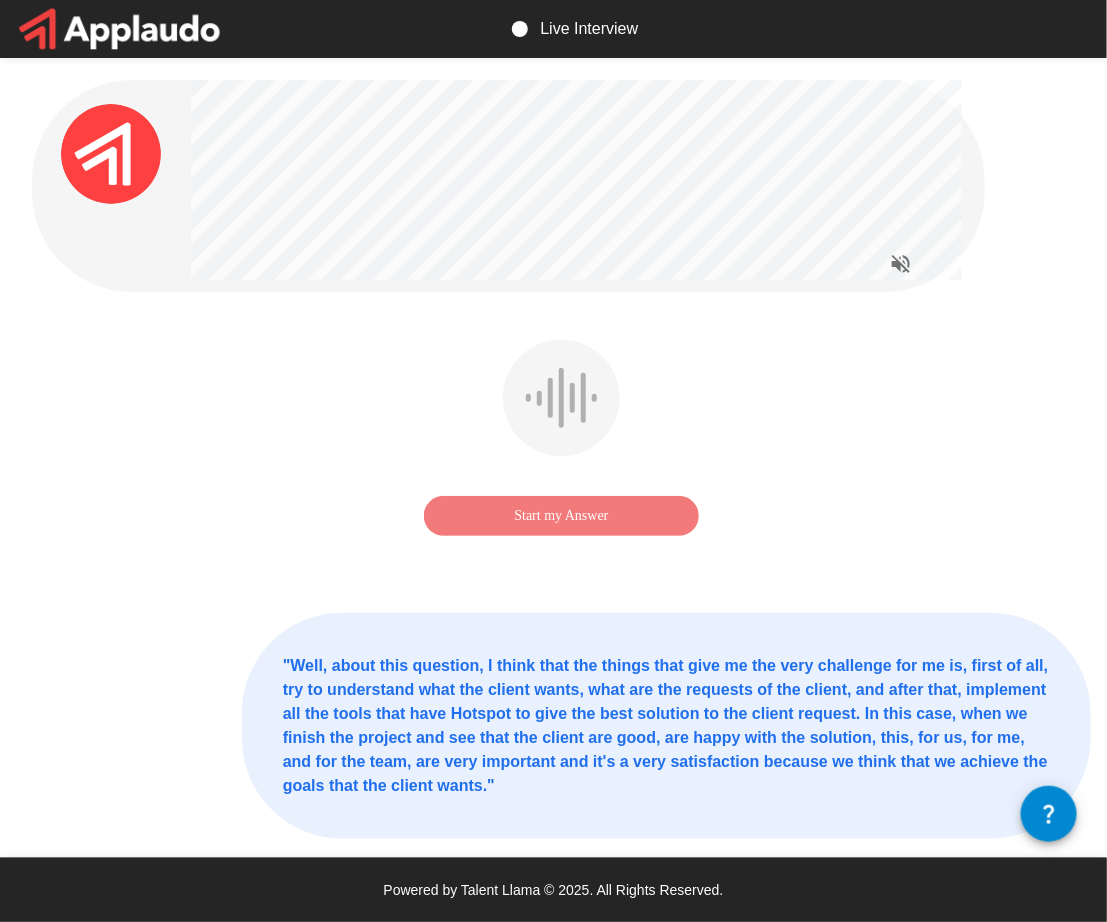 click on "Start my Answer" at bounding box center (561, 516) 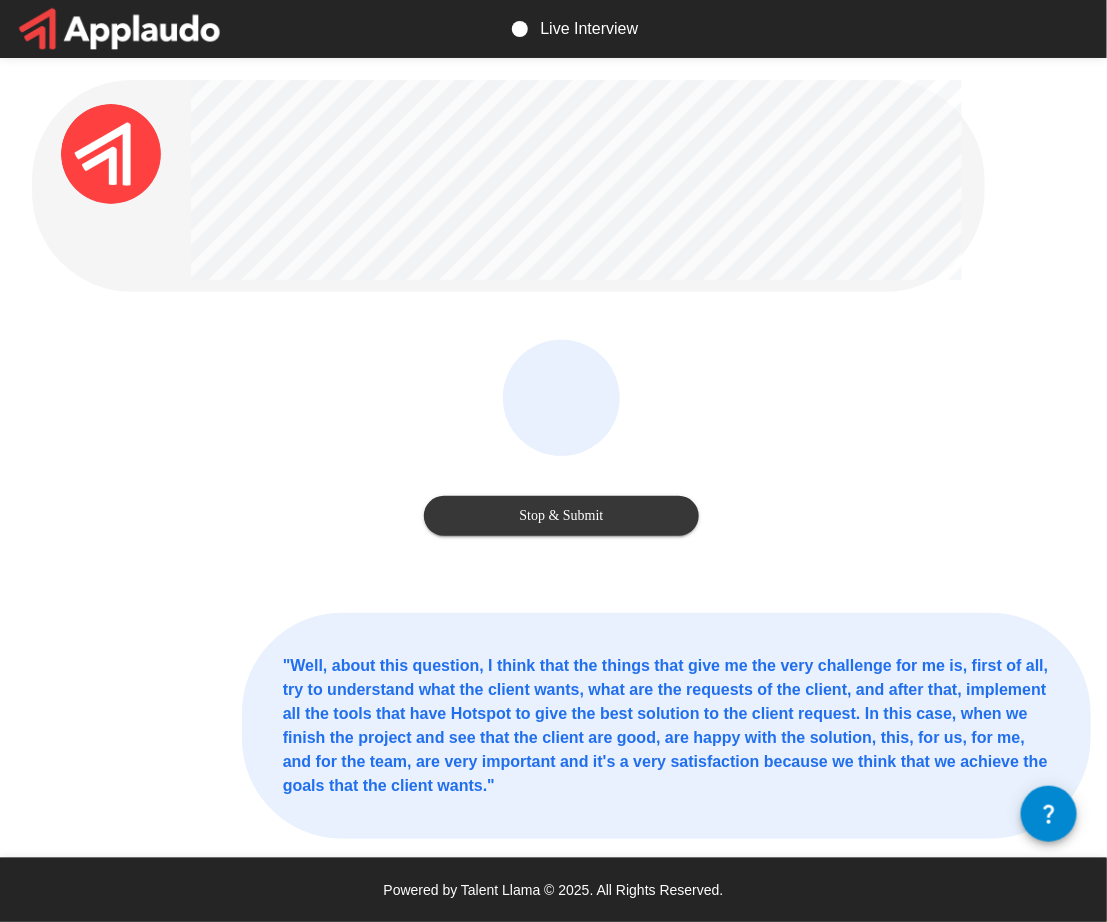 click on "Stop & Submit" at bounding box center [561, 516] 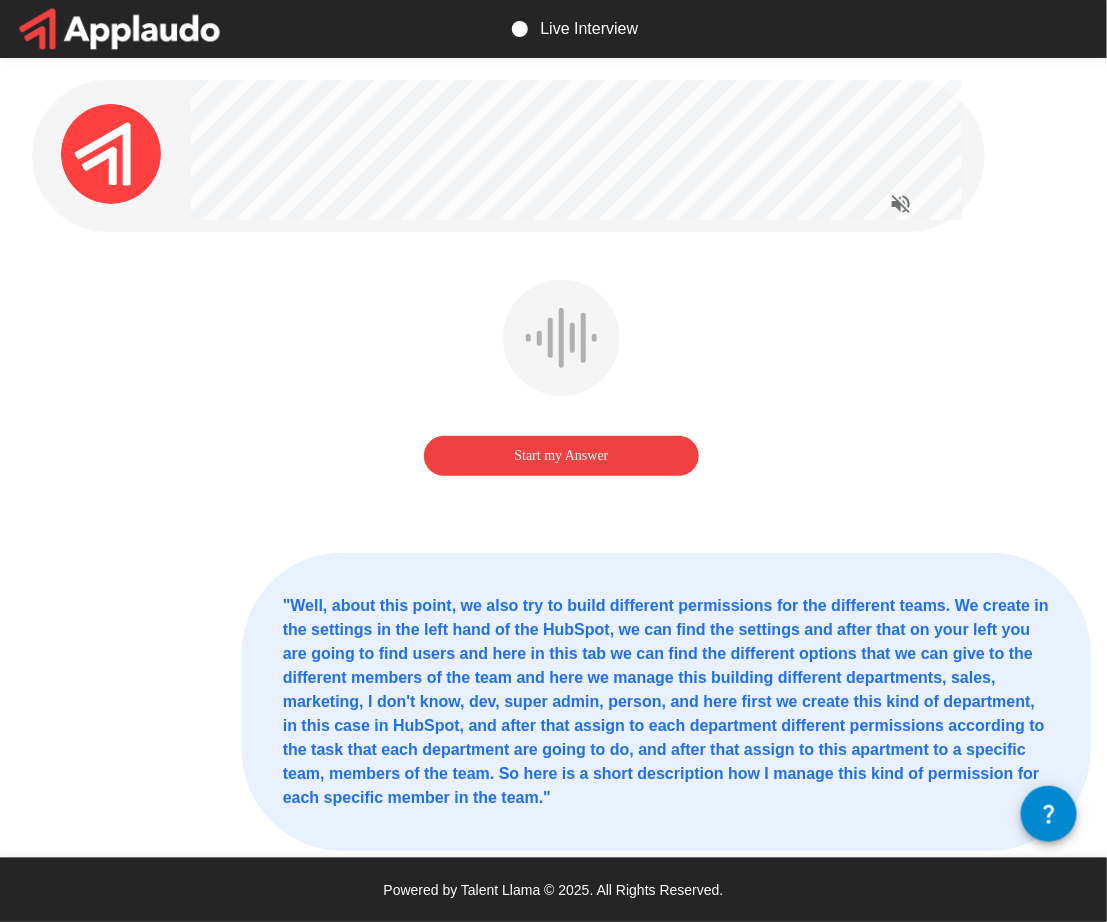 click on "Start my Answer" at bounding box center (561, 456) 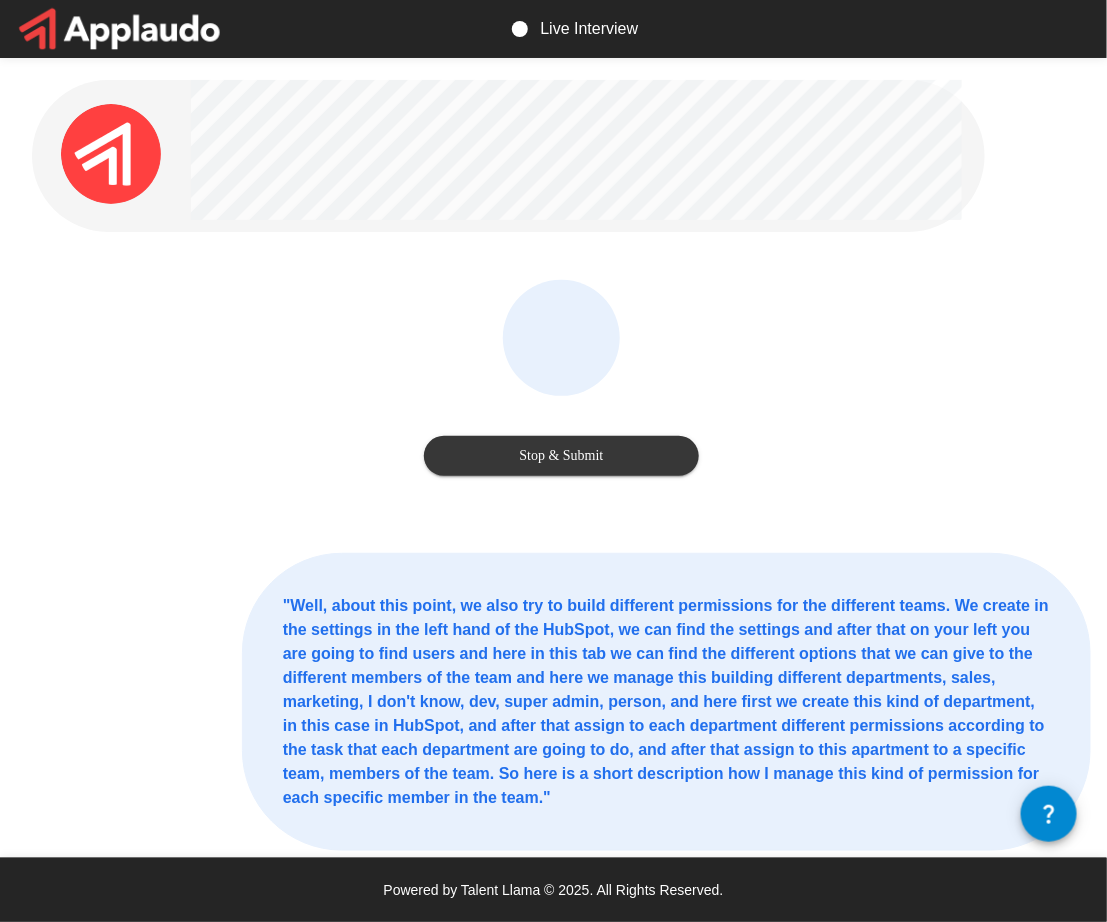 click on "Stop & Submit" at bounding box center (561, 456) 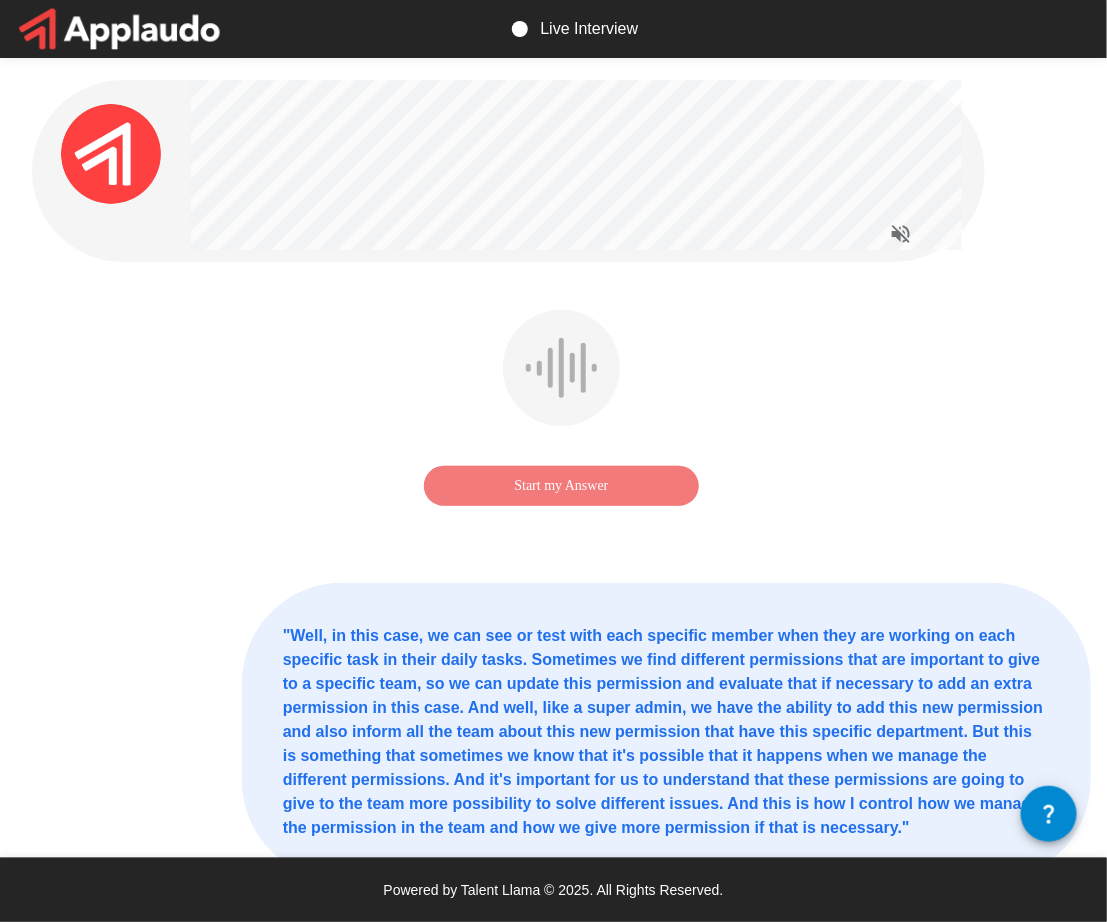 click on "Start my Answer" at bounding box center (561, 486) 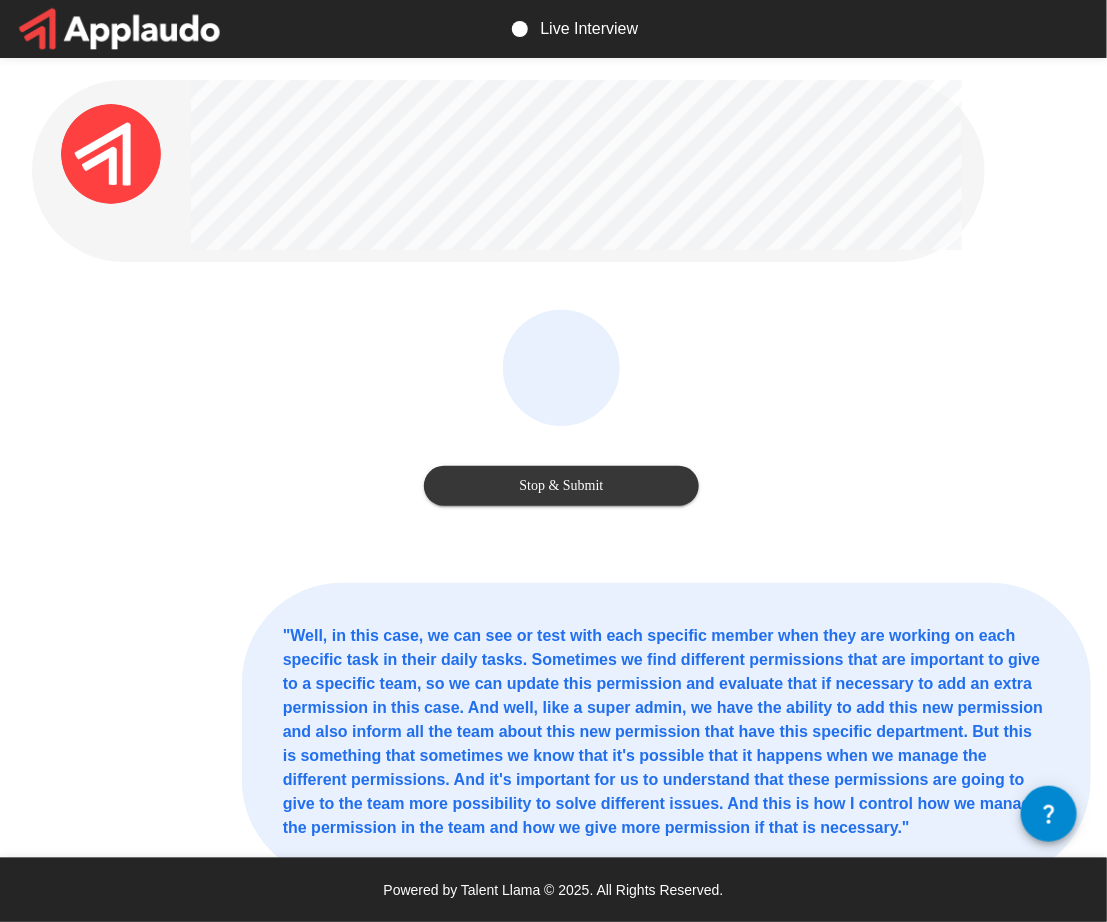 click on "Stop & Submit" at bounding box center [561, 486] 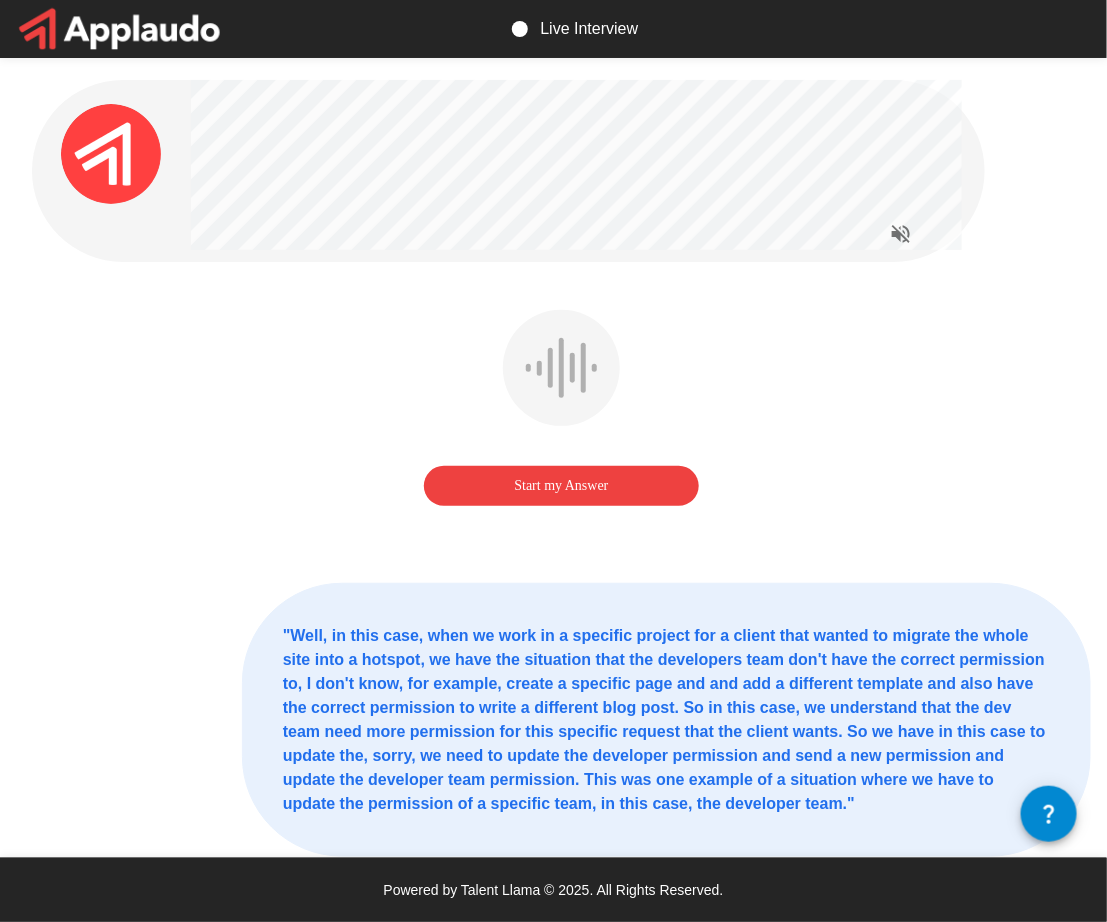 click on "Start my Answer" at bounding box center (561, 486) 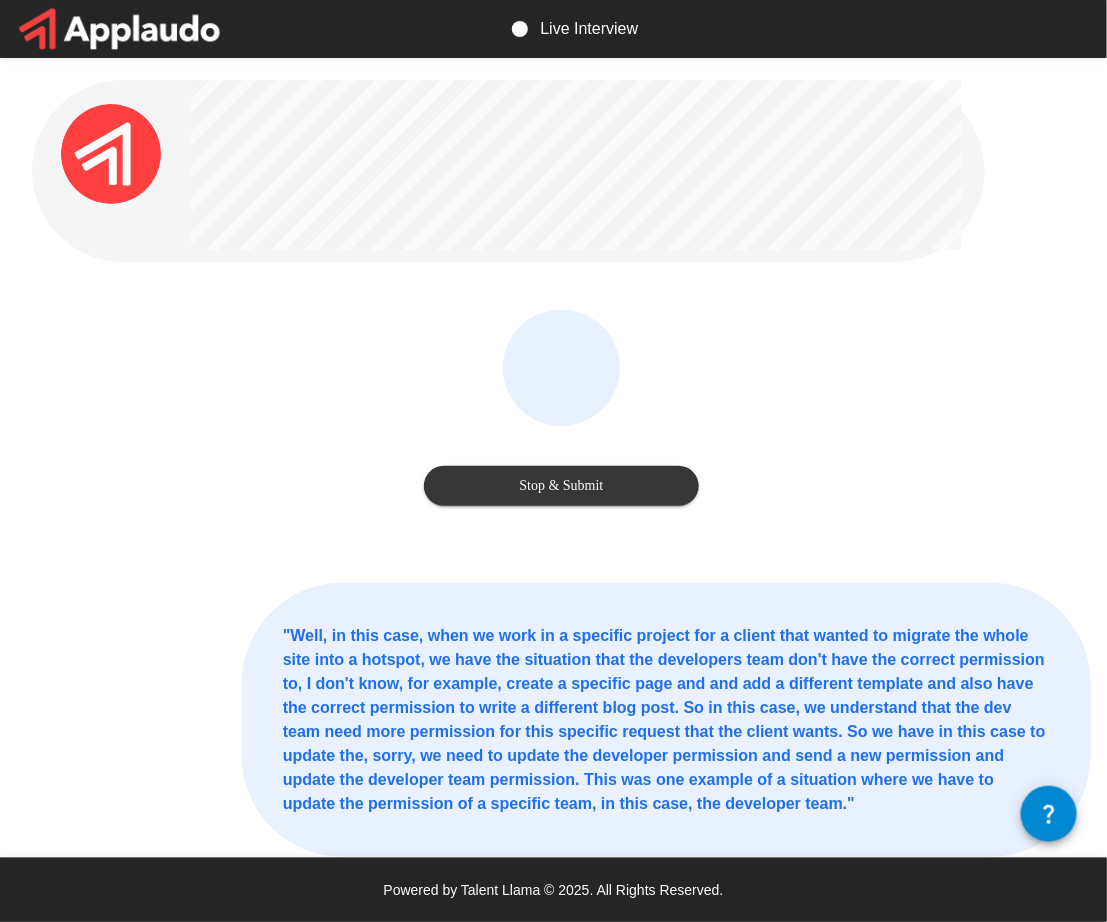click on "Stop & Submit" at bounding box center (561, 486) 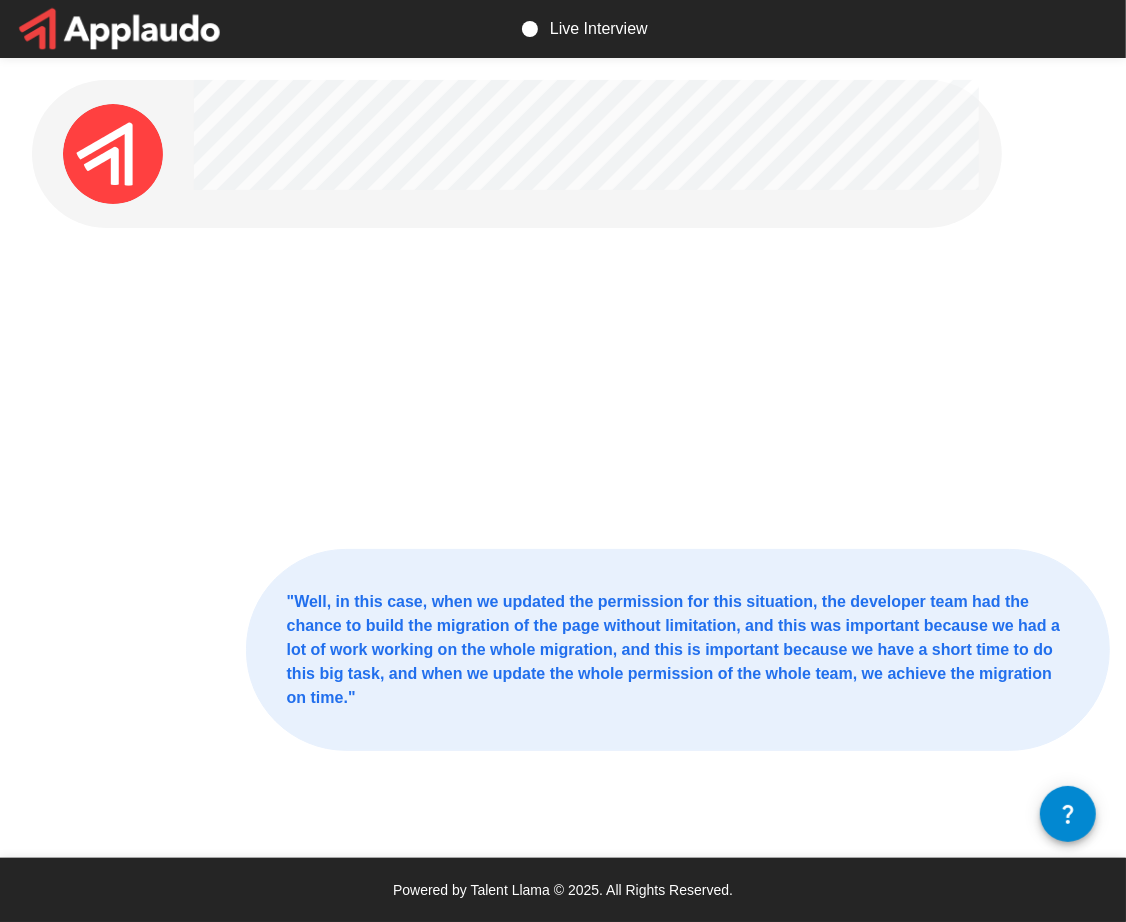 click at bounding box center (571, 388) 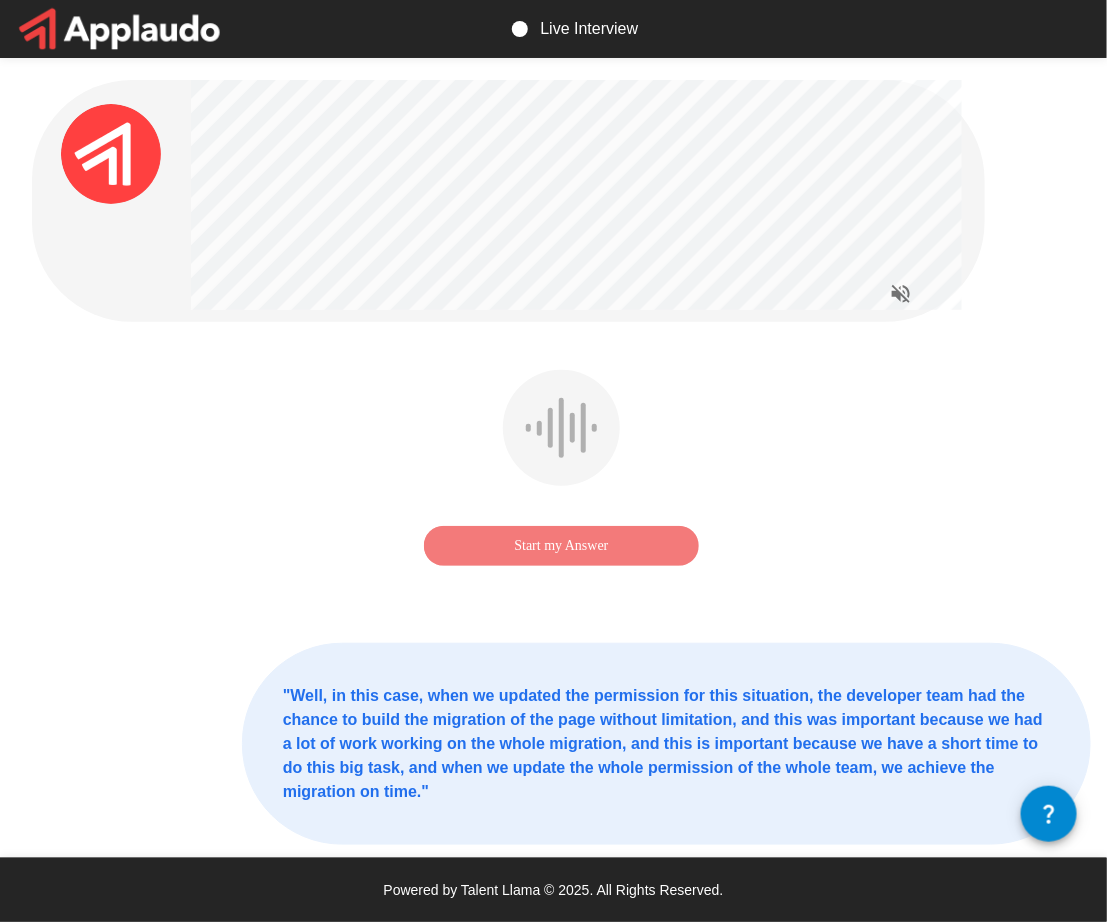 click on "Start my Answer" at bounding box center [561, 546] 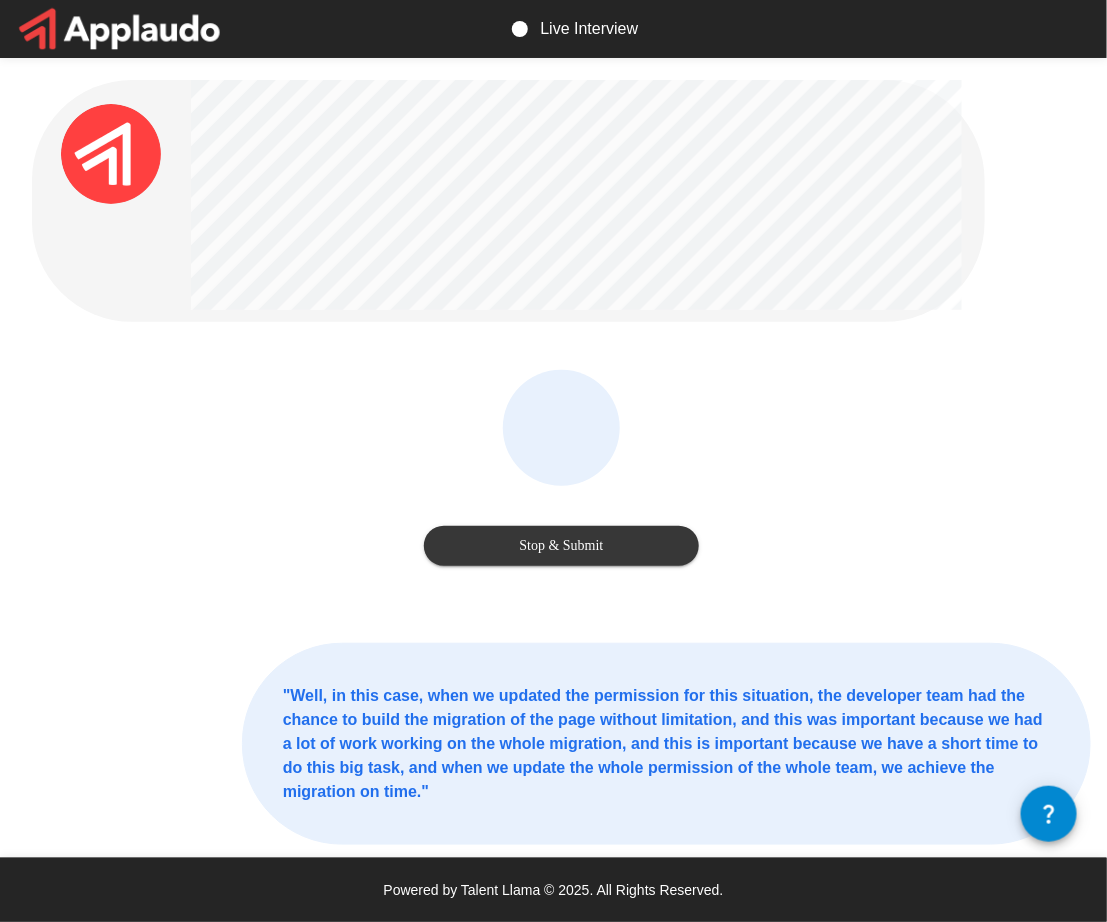 click on "Stop & Submit" at bounding box center [561, 546] 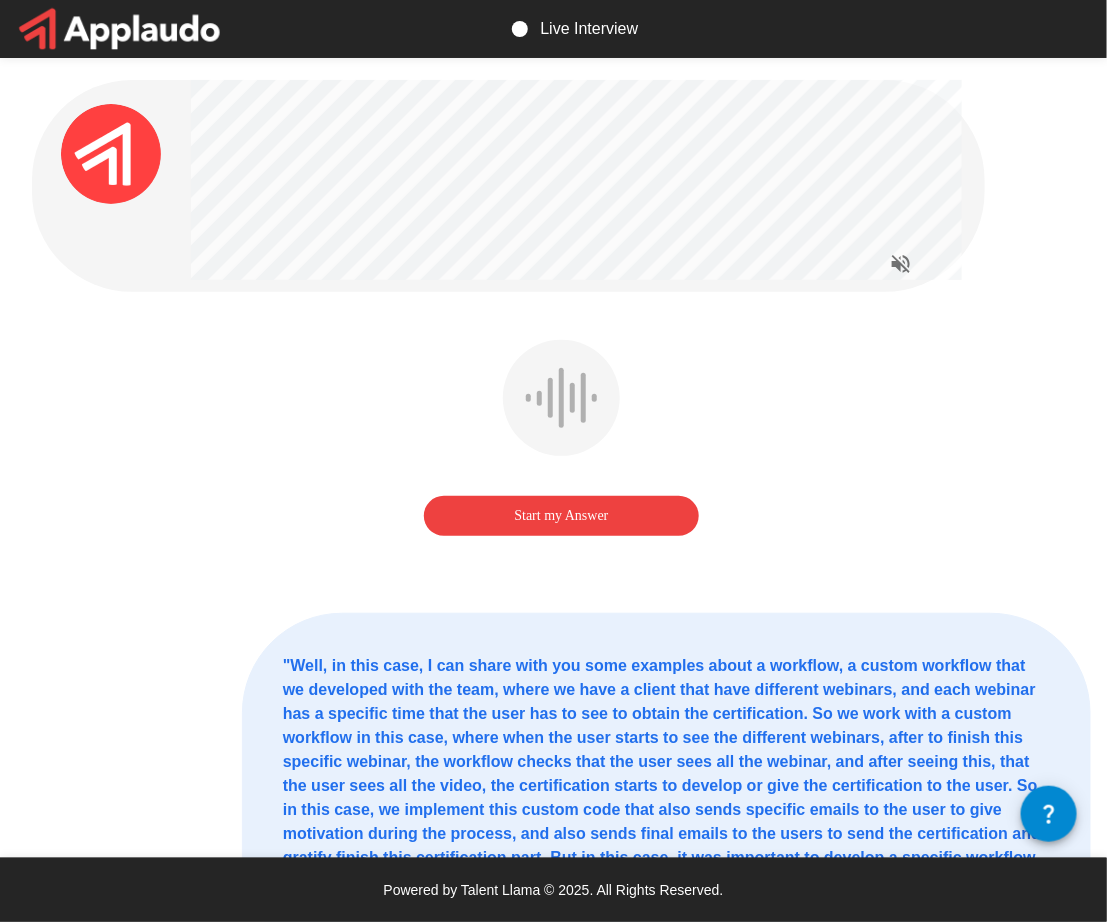 click on "Start my Answer" at bounding box center [561, 516] 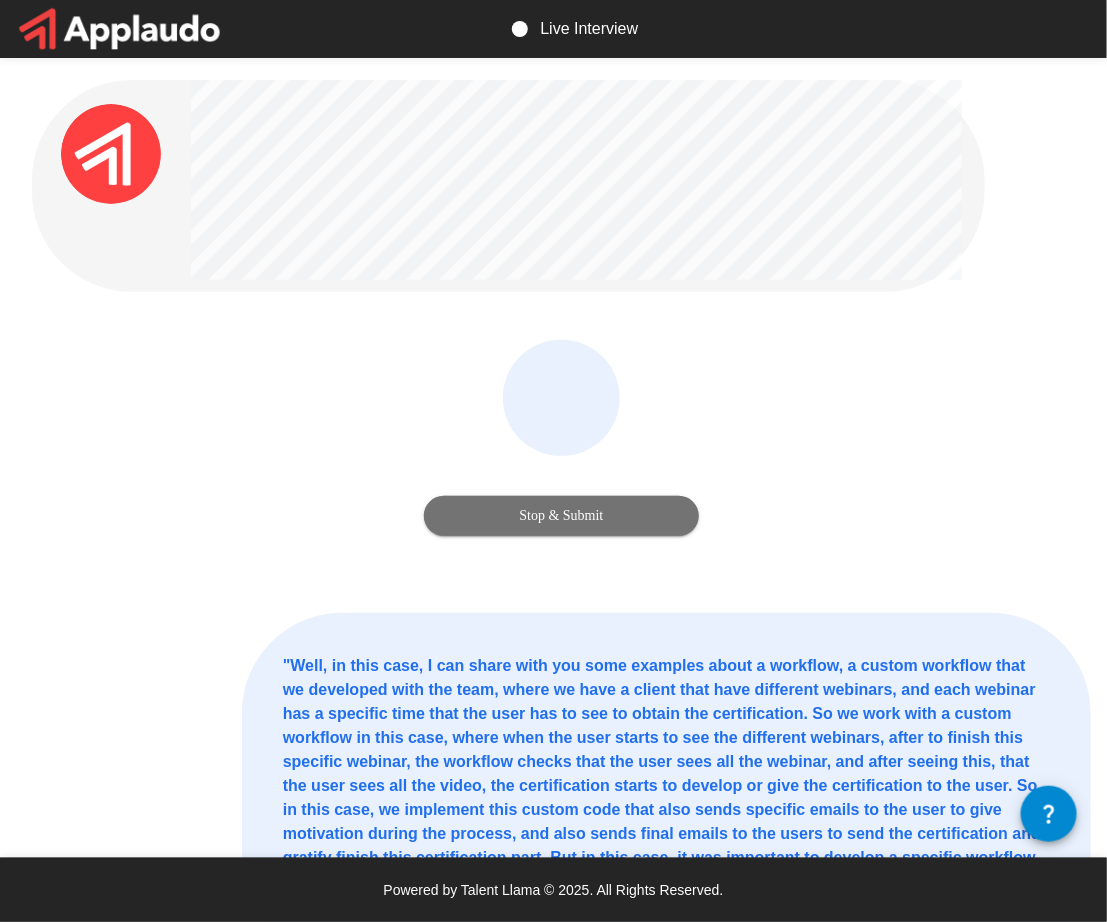 click on "Stop & Submit" at bounding box center (561, 516) 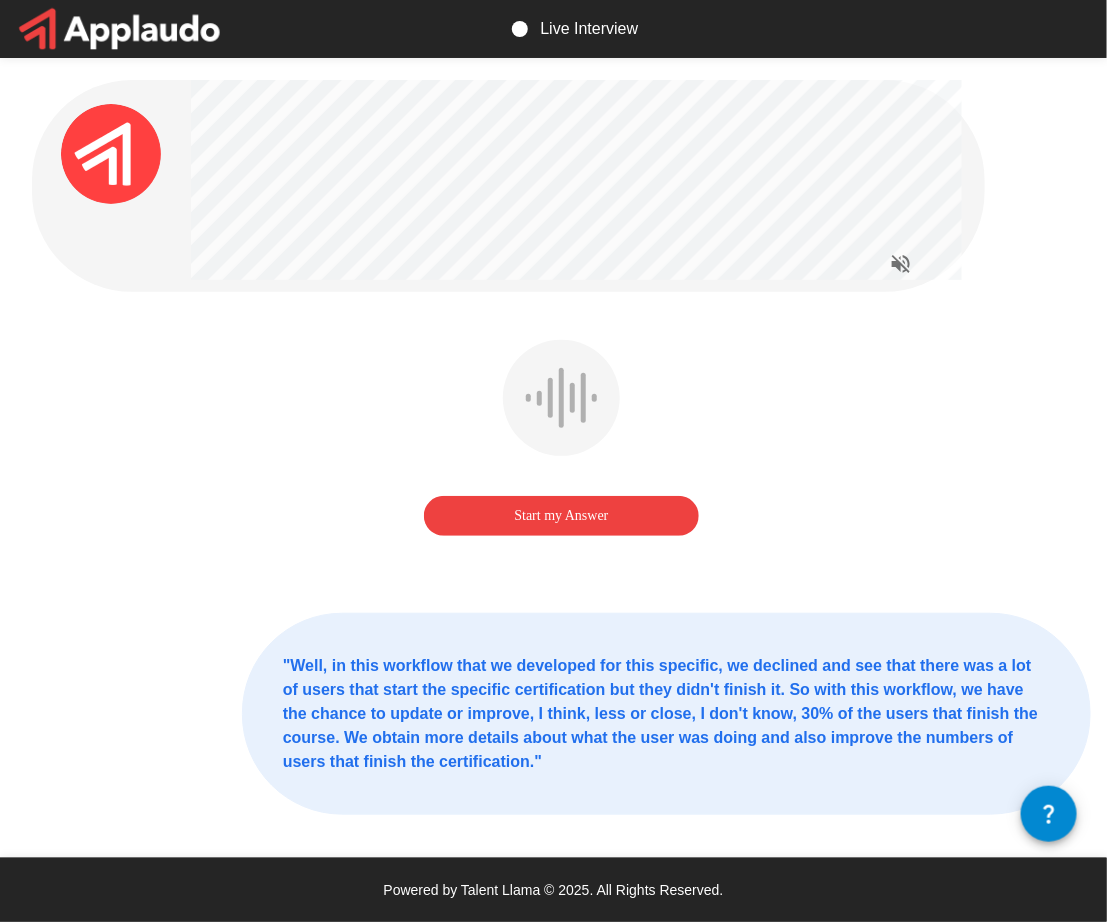 click on "Start my Answer" at bounding box center (561, 516) 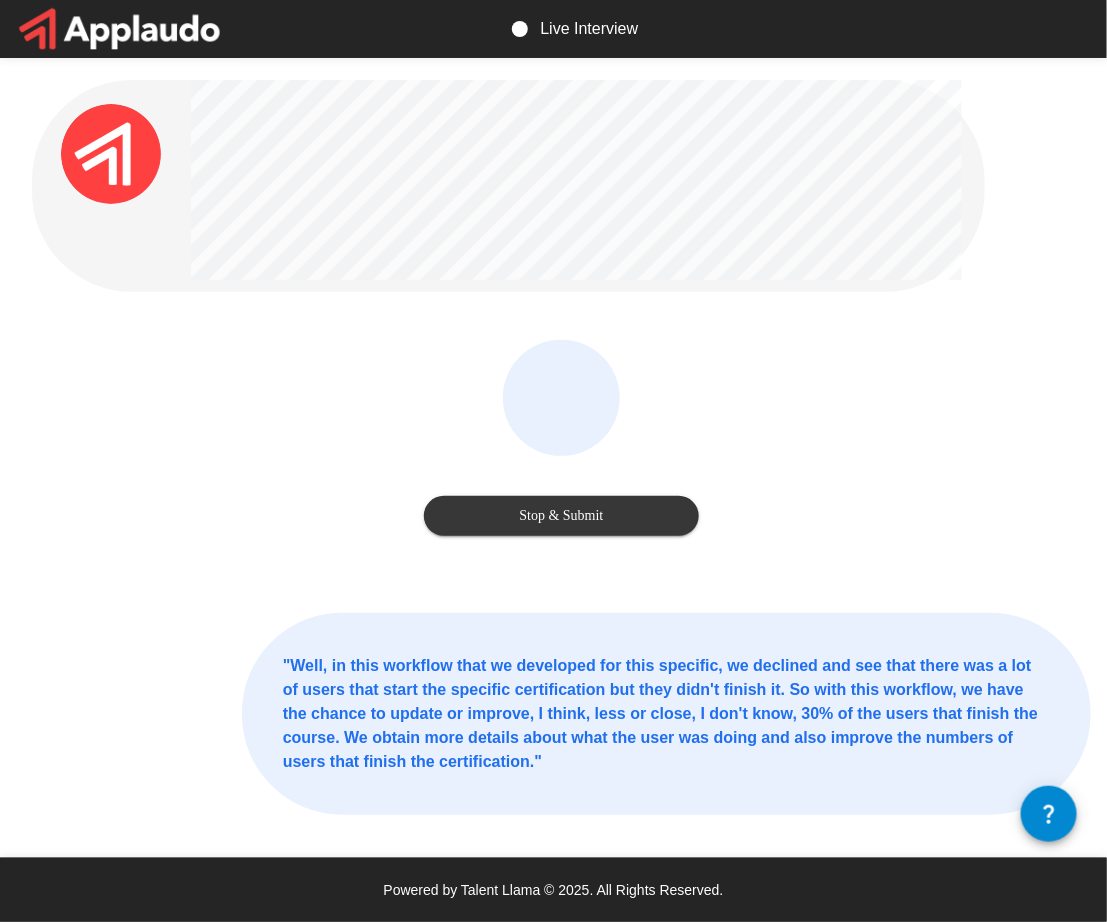 click on "Stop & Submit" at bounding box center [561, 516] 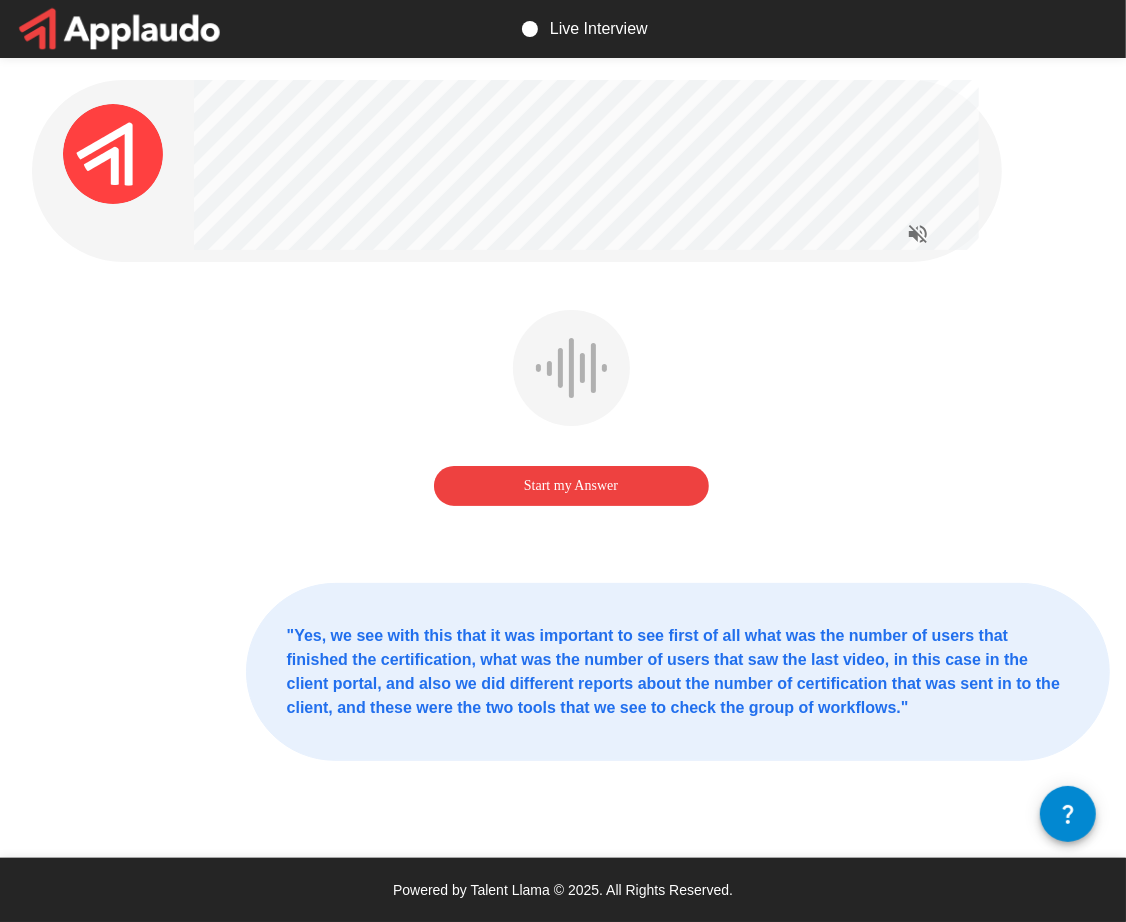 click on "Start my Answer" at bounding box center [571, 486] 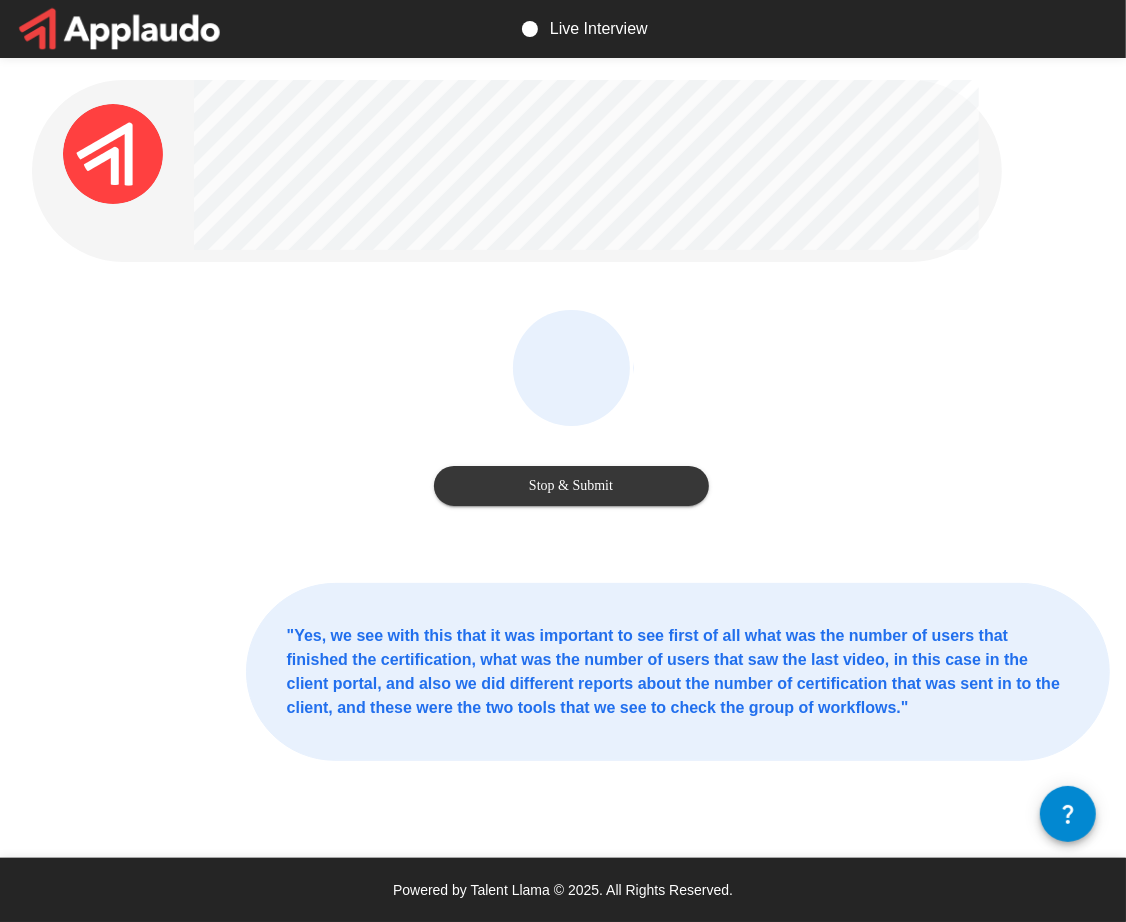 click on "Stop & Submit" at bounding box center [571, 486] 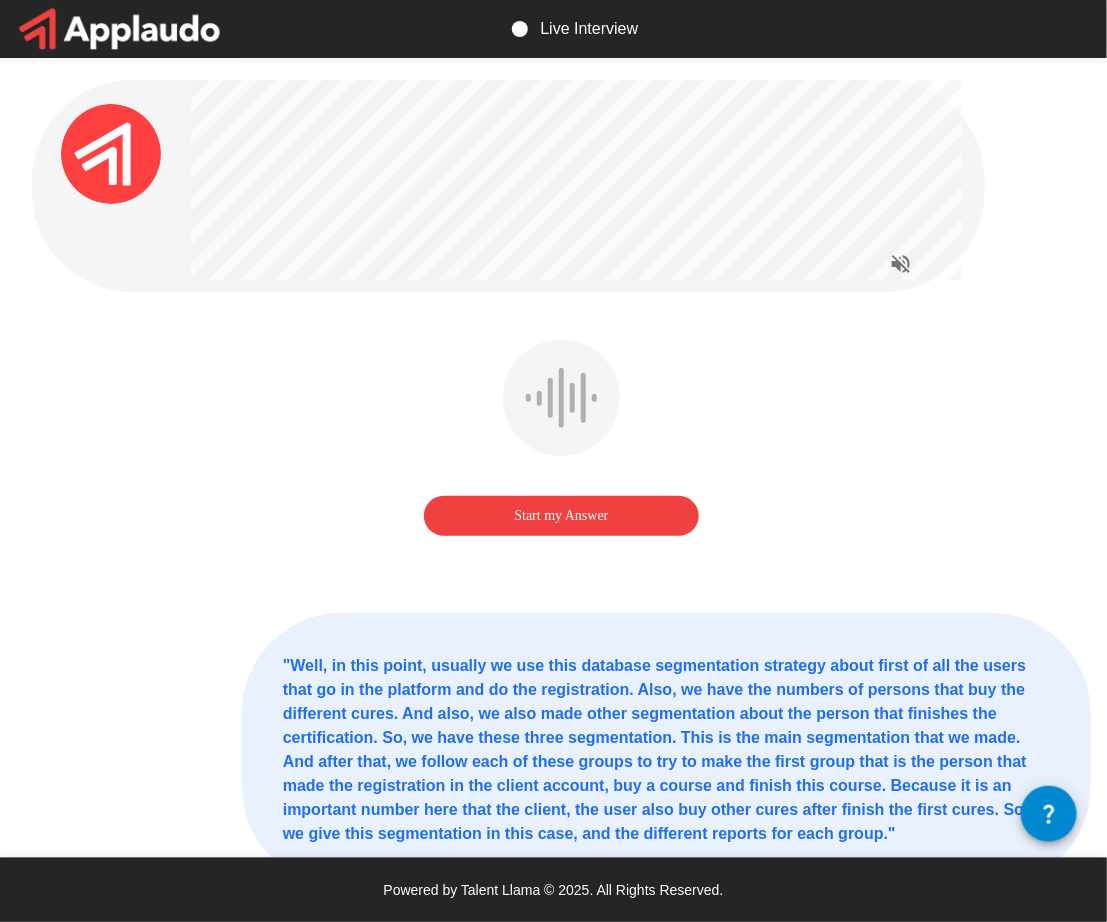 click on "Start my Answer" at bounding box center (561, 516) 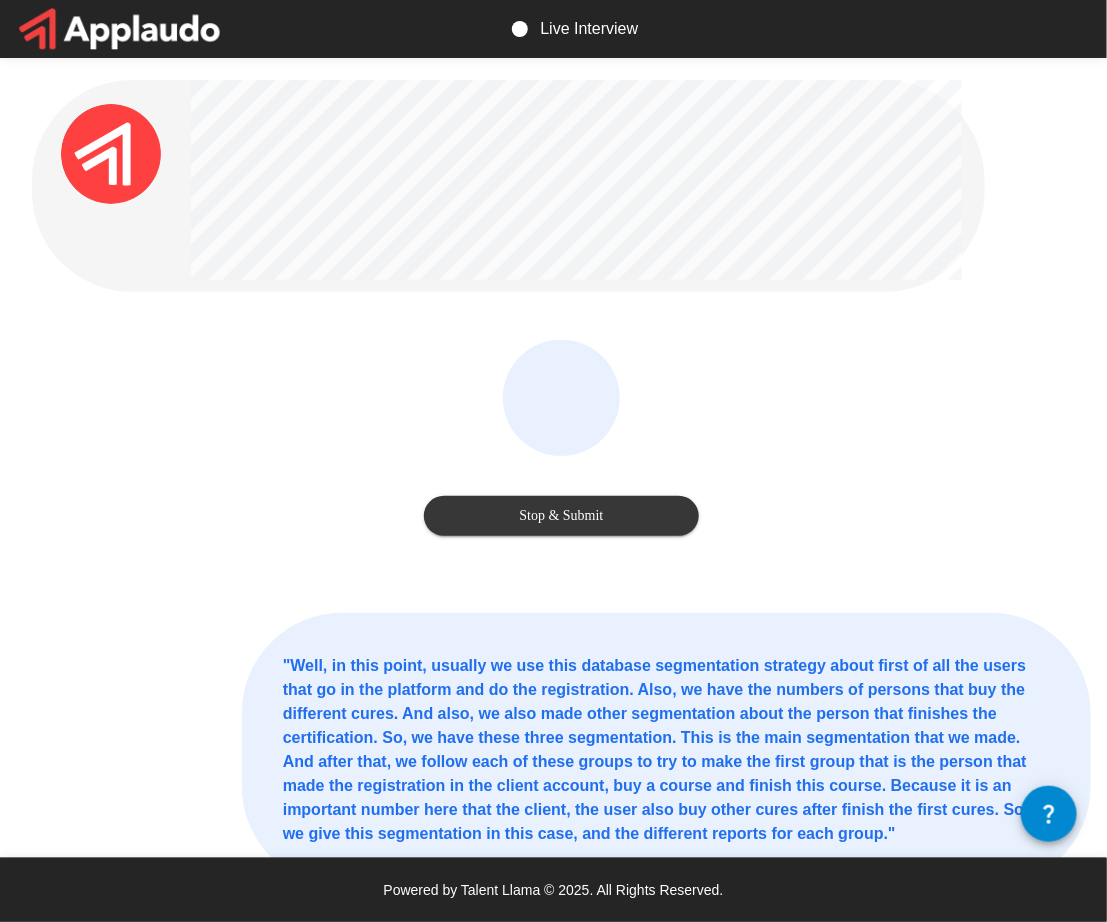 click on "Stop & Submit" at bounding box center [561, 516] 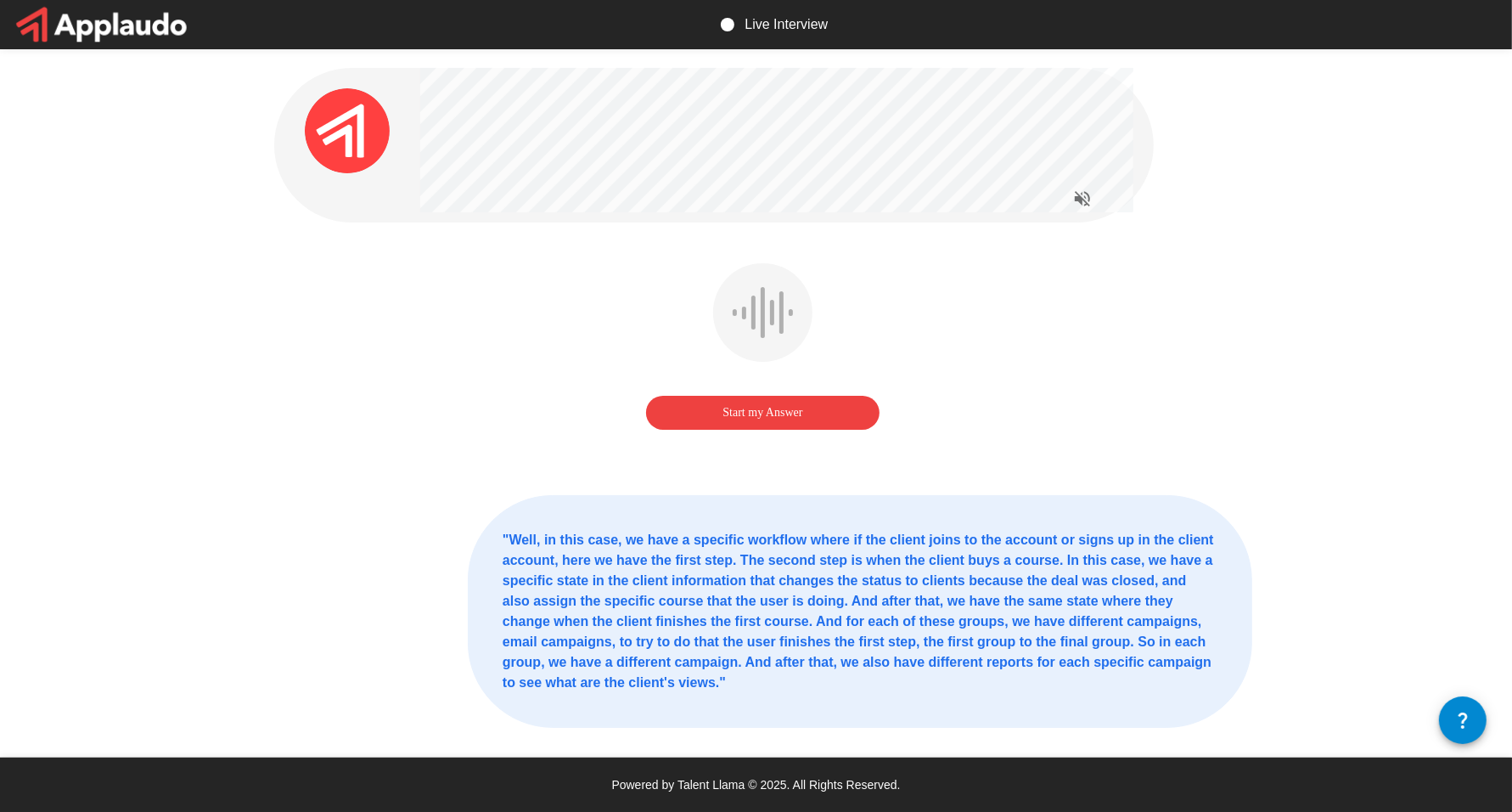 click on "Start my Answer" at bounding box center (762, 413) 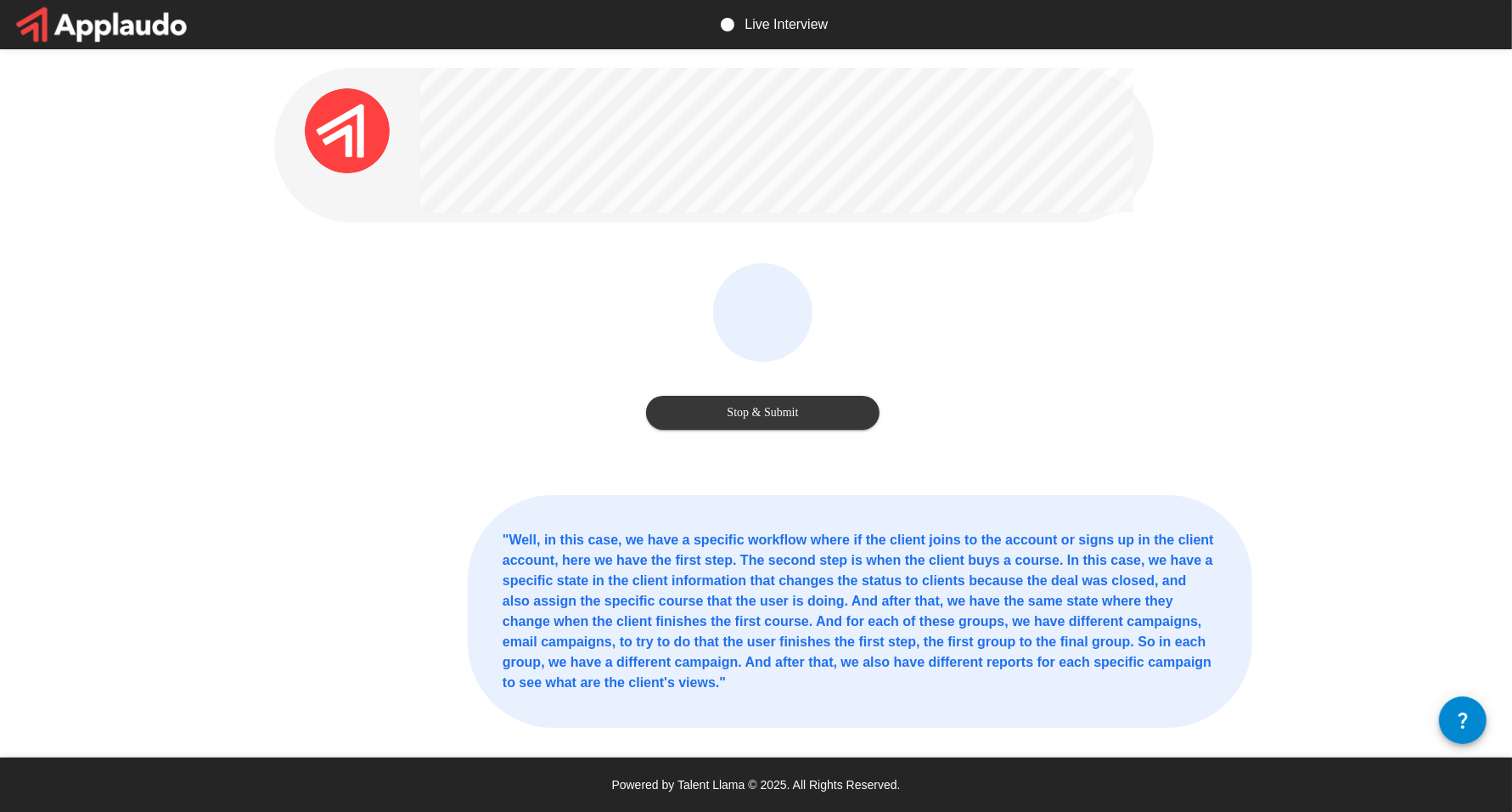 click on "Stop & Submit" at bounding box center [762, 413] 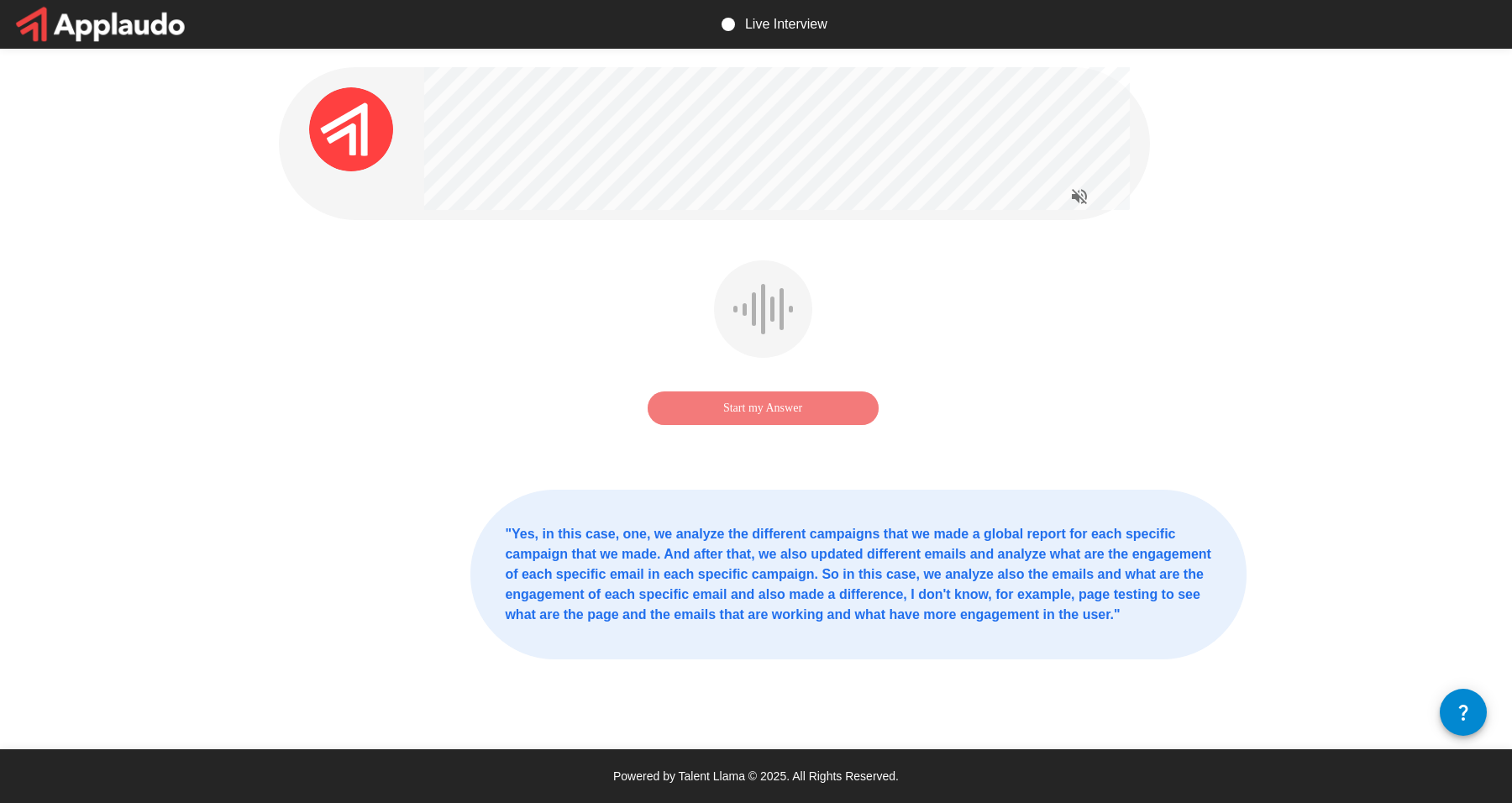 click on "Start my Answer" at bounding box center [763, 408] 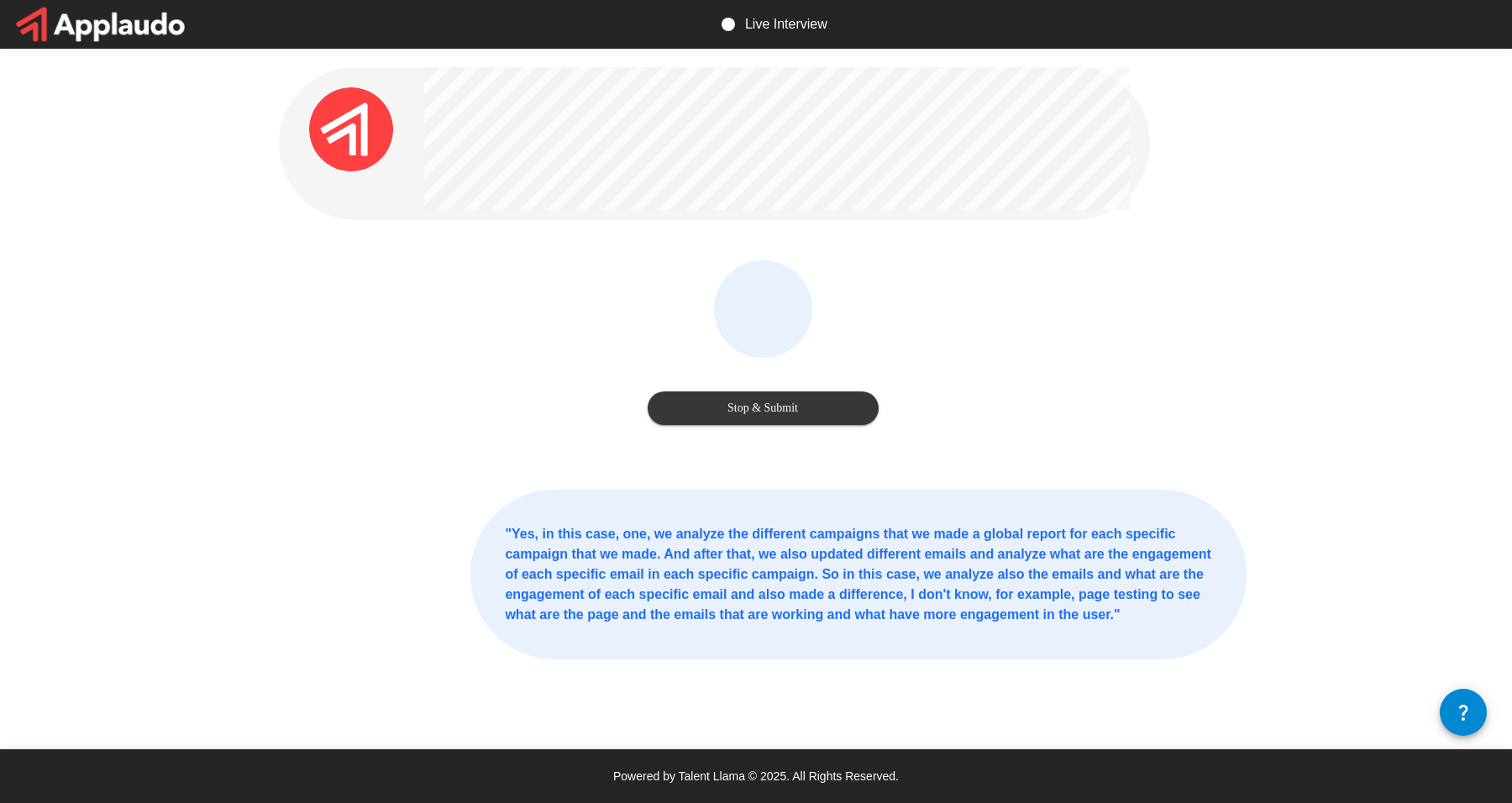 click on "Stop & Submit" at bounding box center (763, 408) 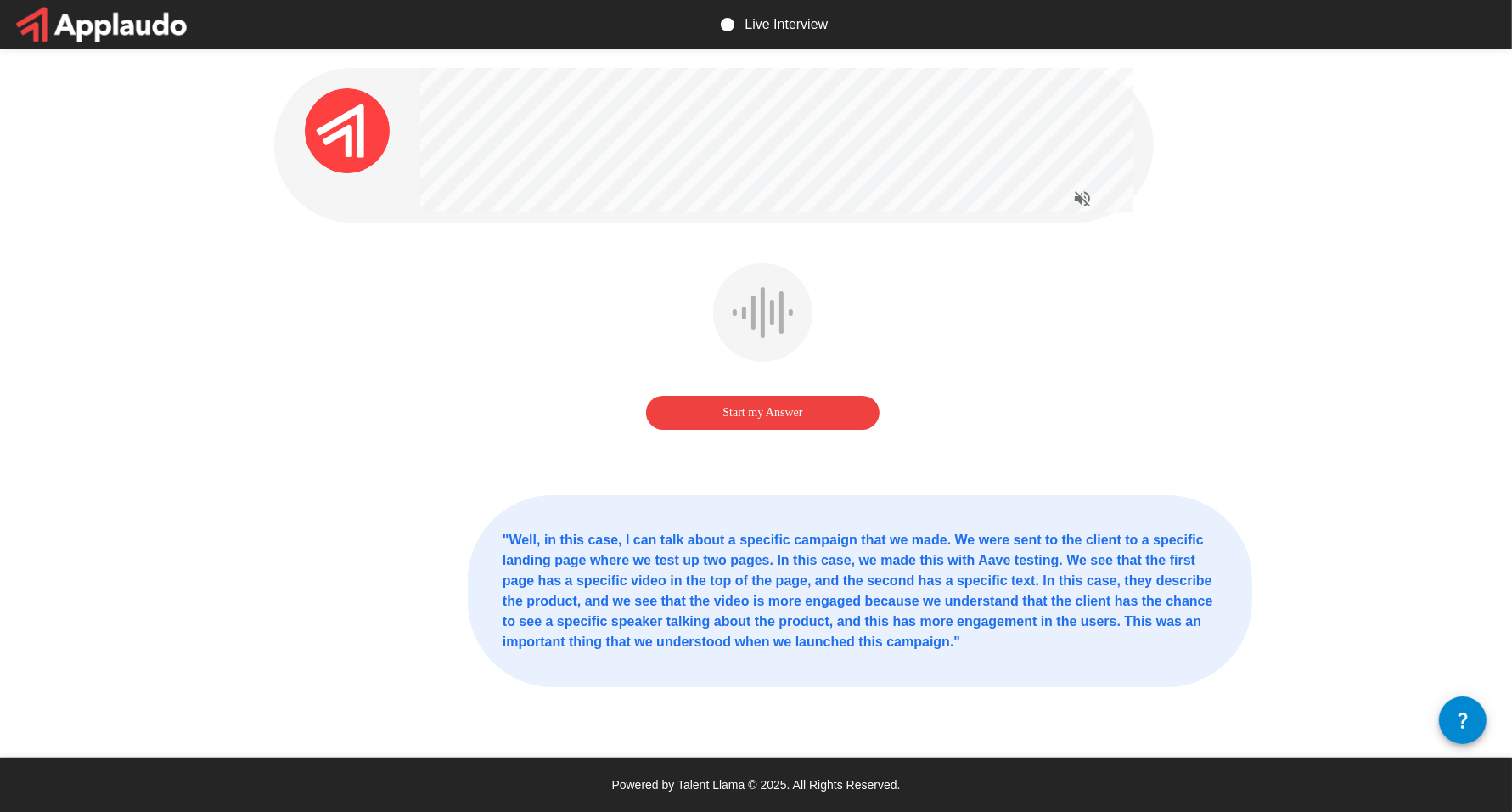 click on "Start my Answer" at bounding box center (762, 413) 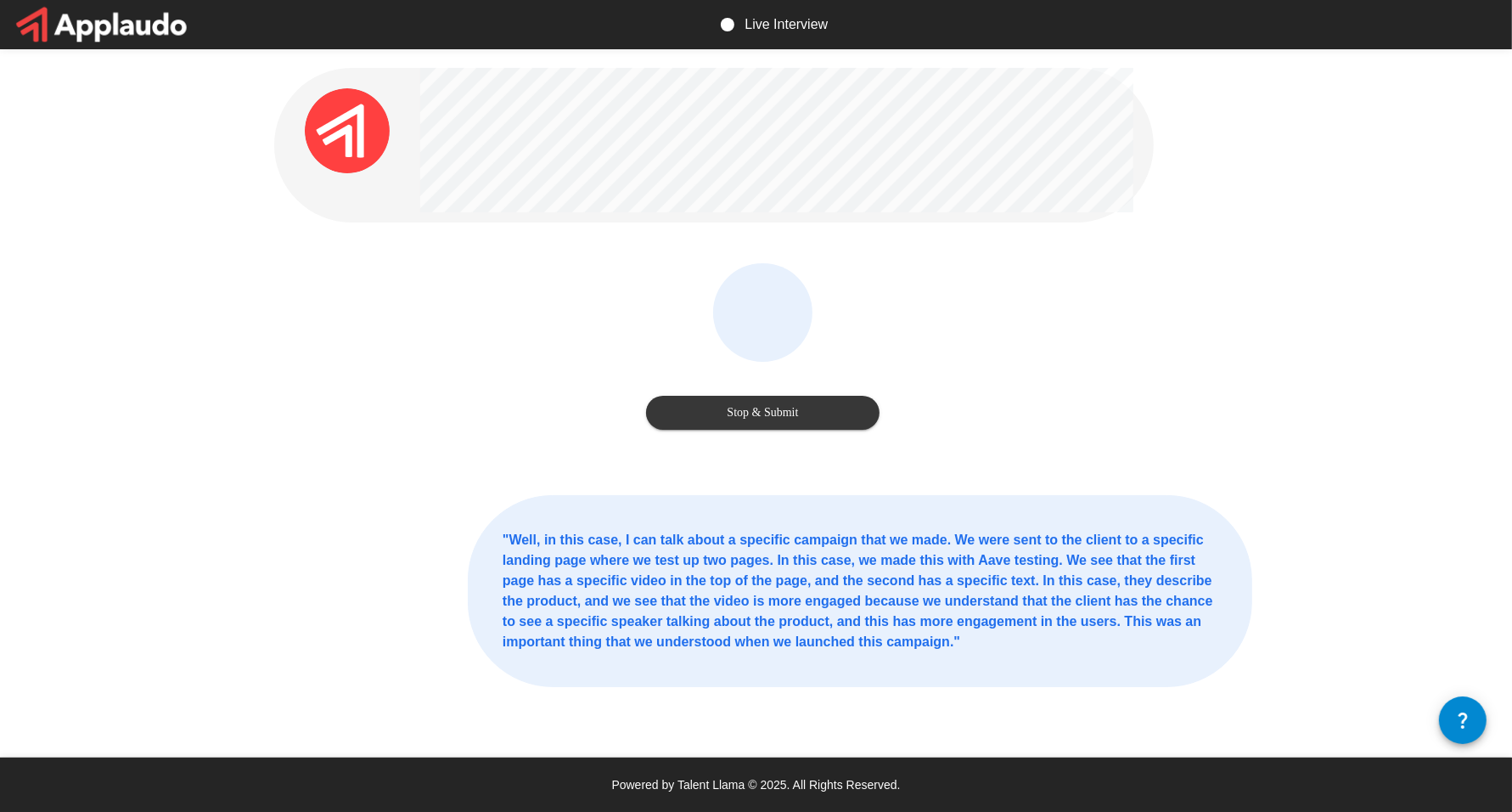 click on "Stop & Submit" at bounding box center [762, 413] 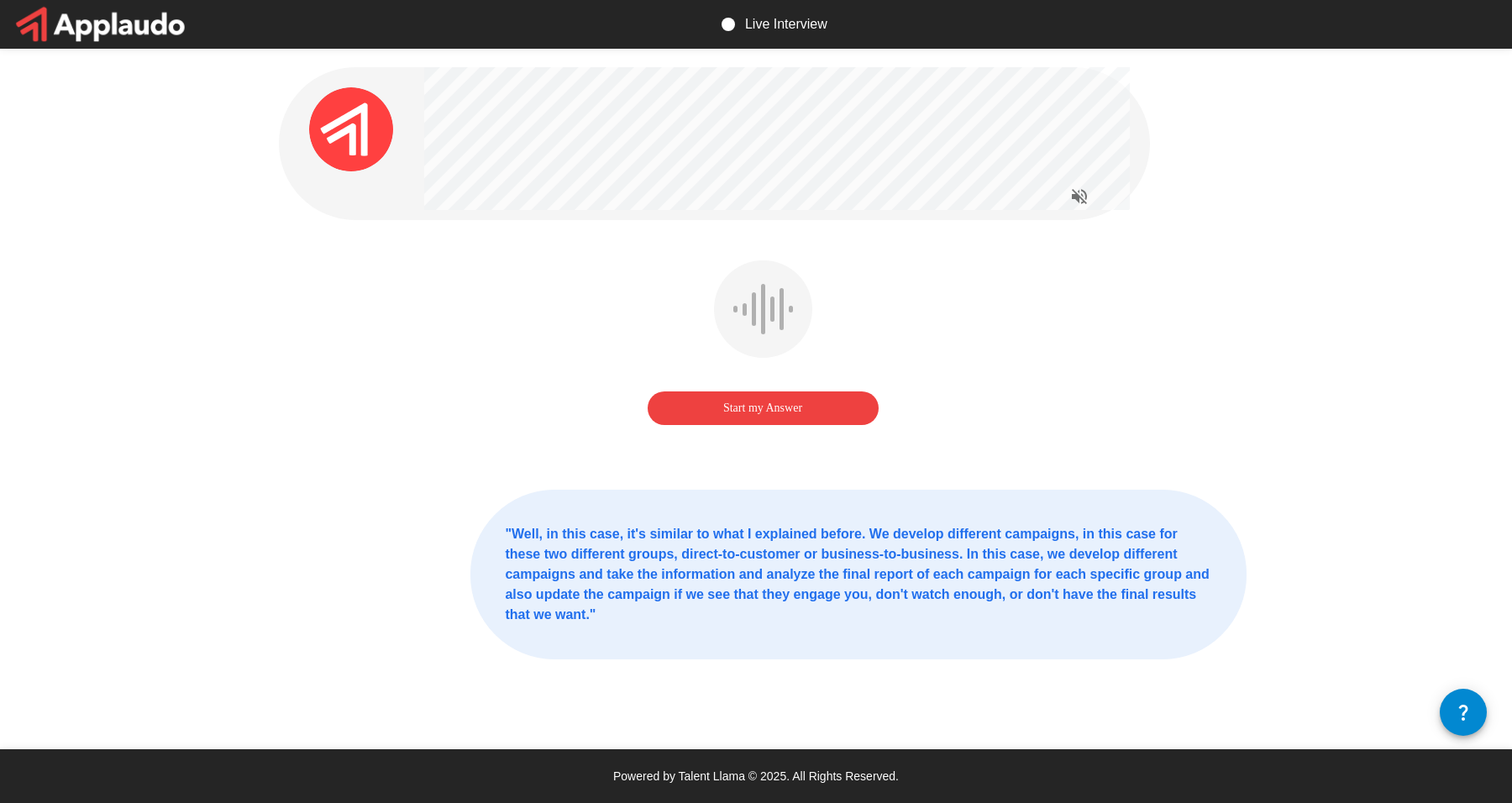 click on "Start my Answer" at bounding box center (763, 408) 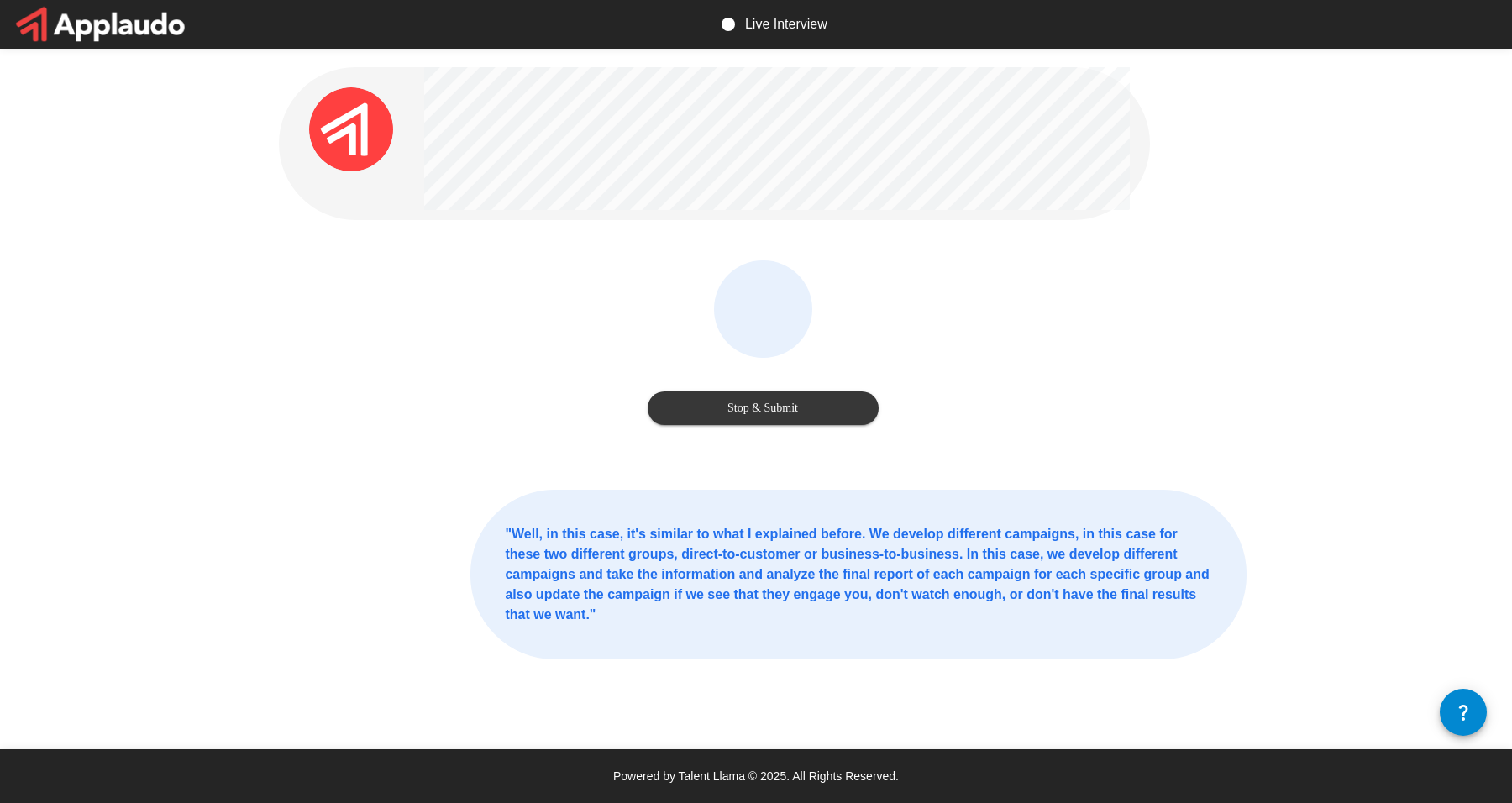 click on "Stop & Submit" at bounding box center [763, 391] 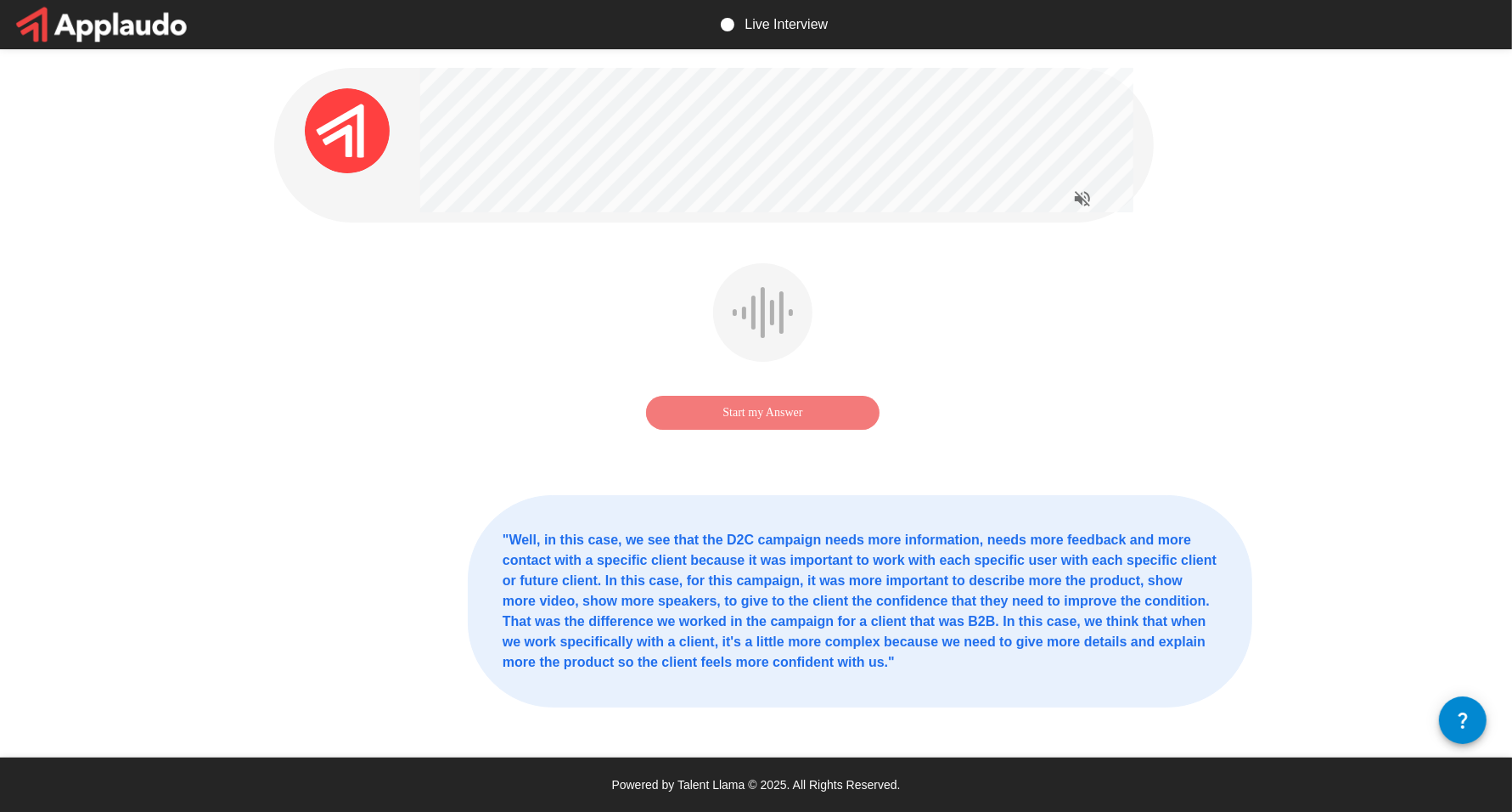 click on "Start my Answer" at bounding box center (762, 413) 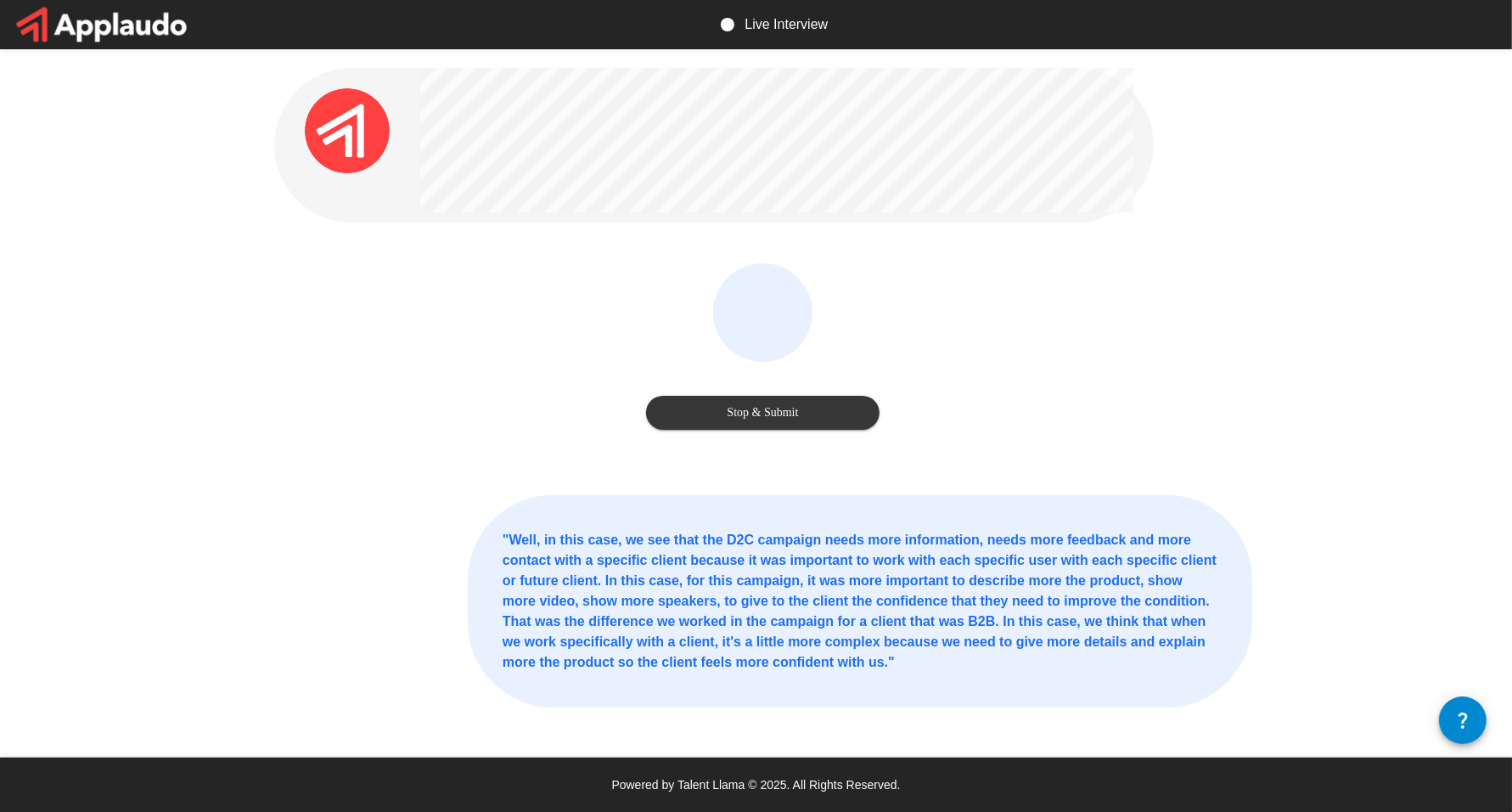 click on "Stop & Submit" at bounding box center (762, 413) 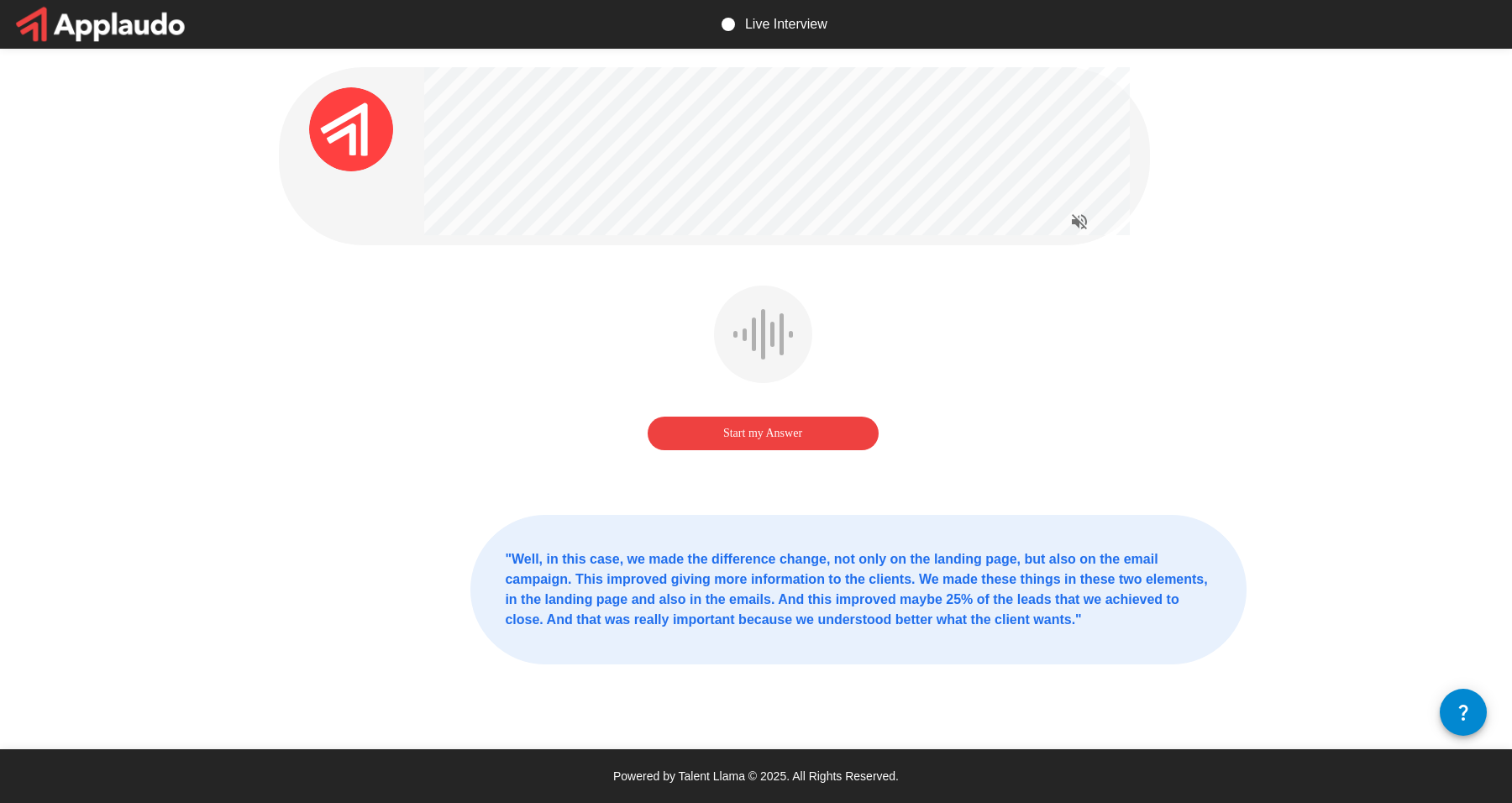 click on "Start my Answer" at bounding box center [763, 433] 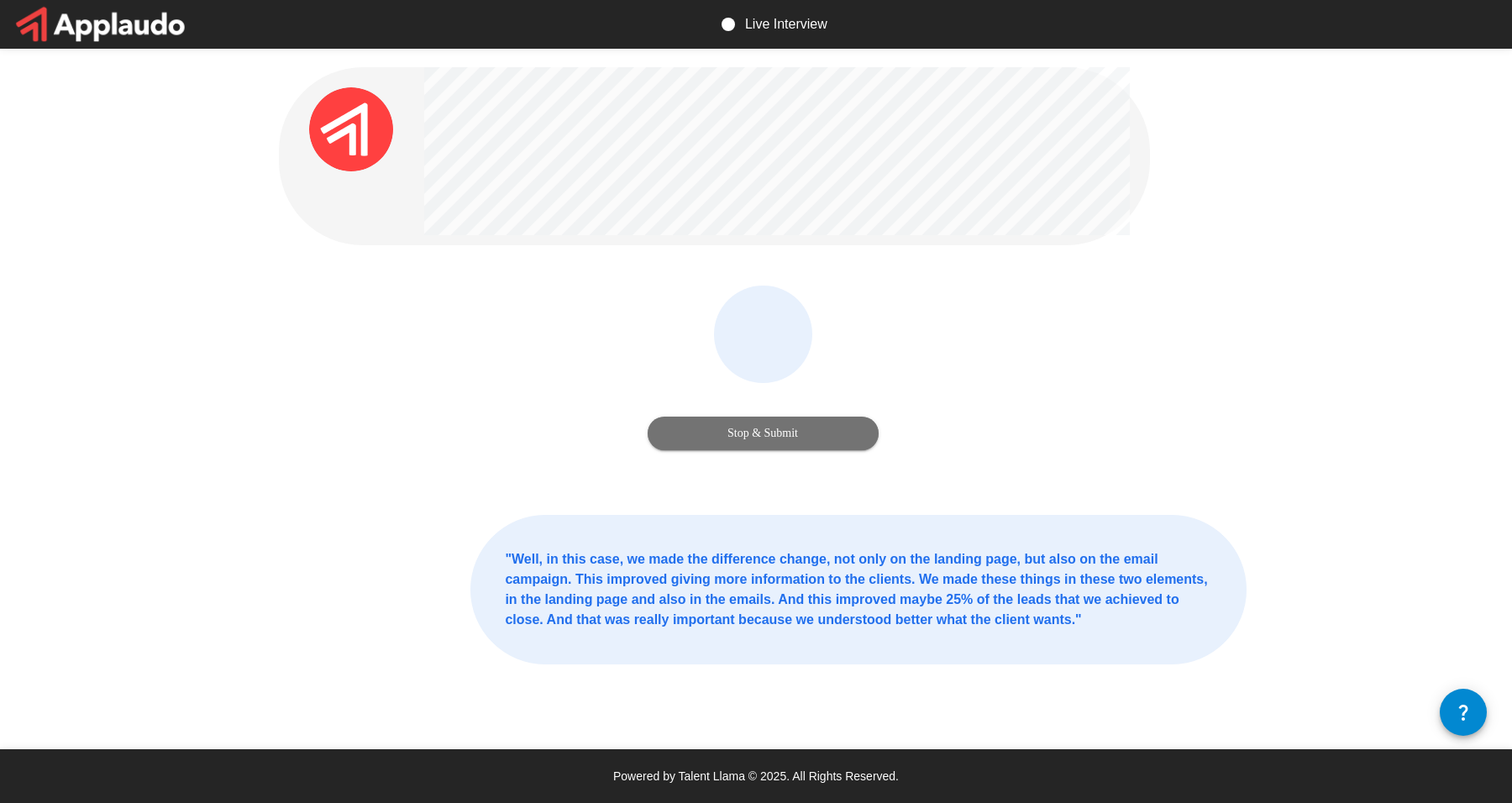 click on "Stop & Submit" at bounding box center [763, 433] 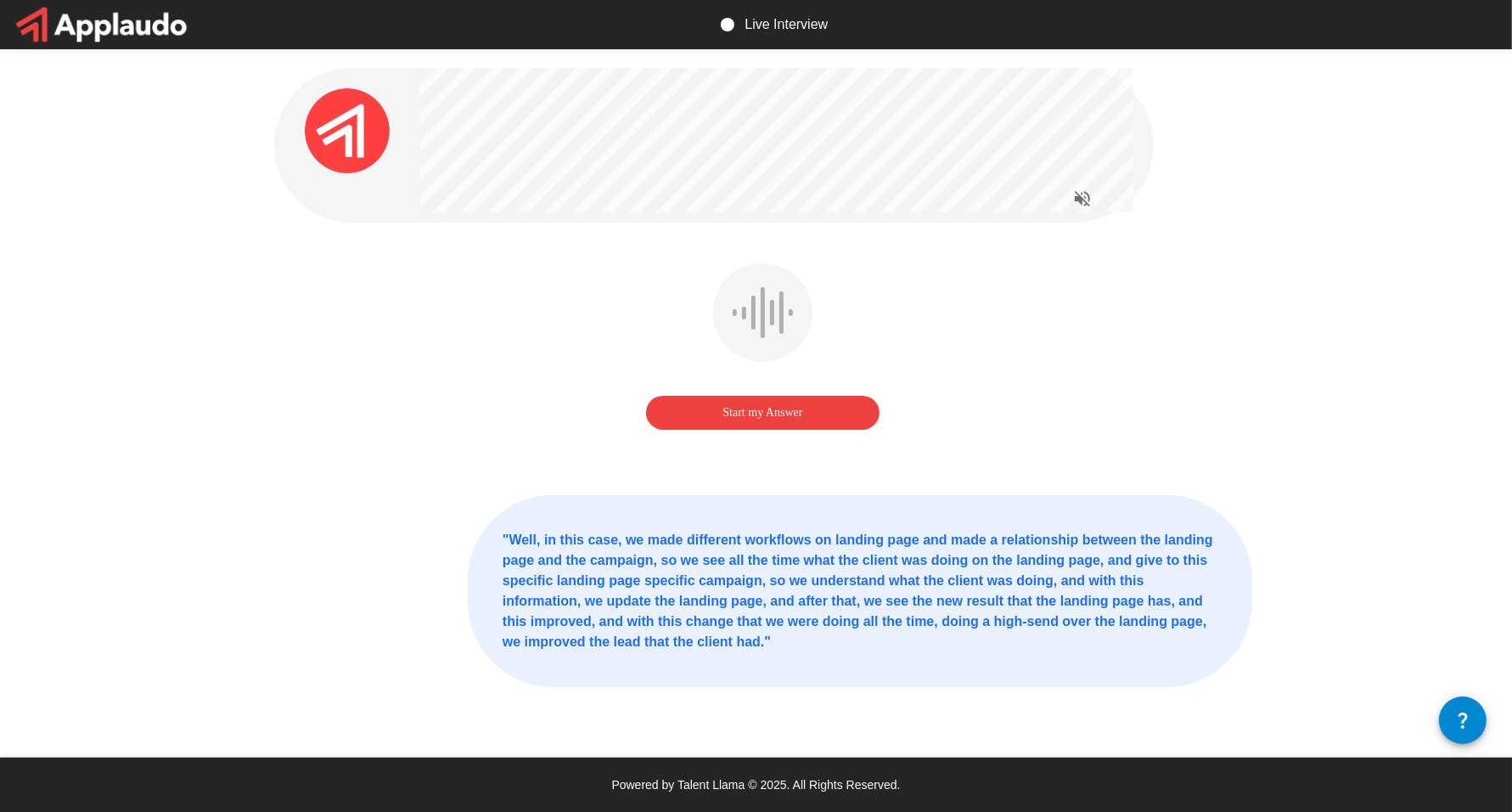 click on "Start my Answer" at bounding box center [762, 413] 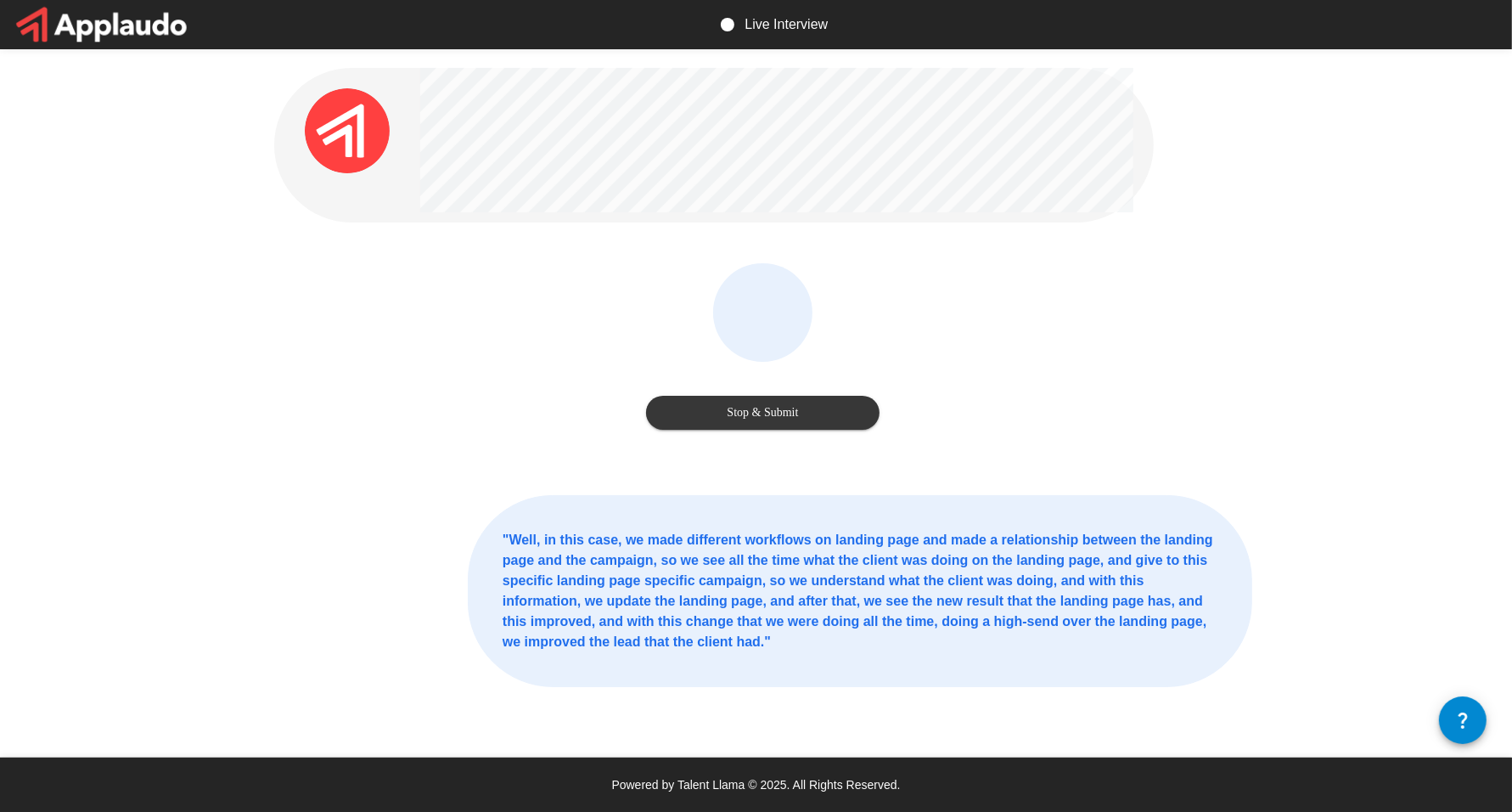 click on "Stop & Submit" at bounding box center [762, 413] 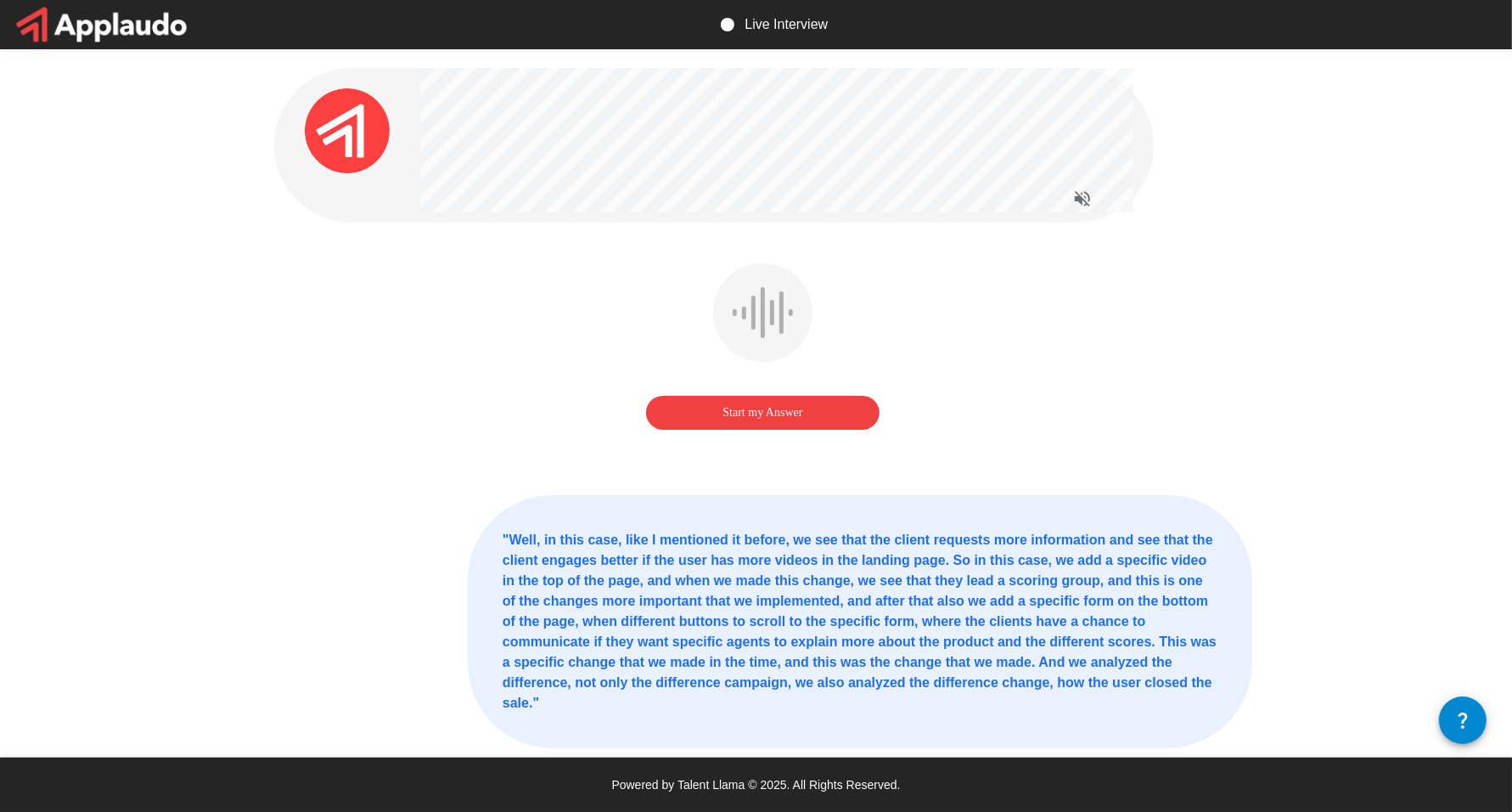 click on "Start my Answer" at bounding box center (762, 413) 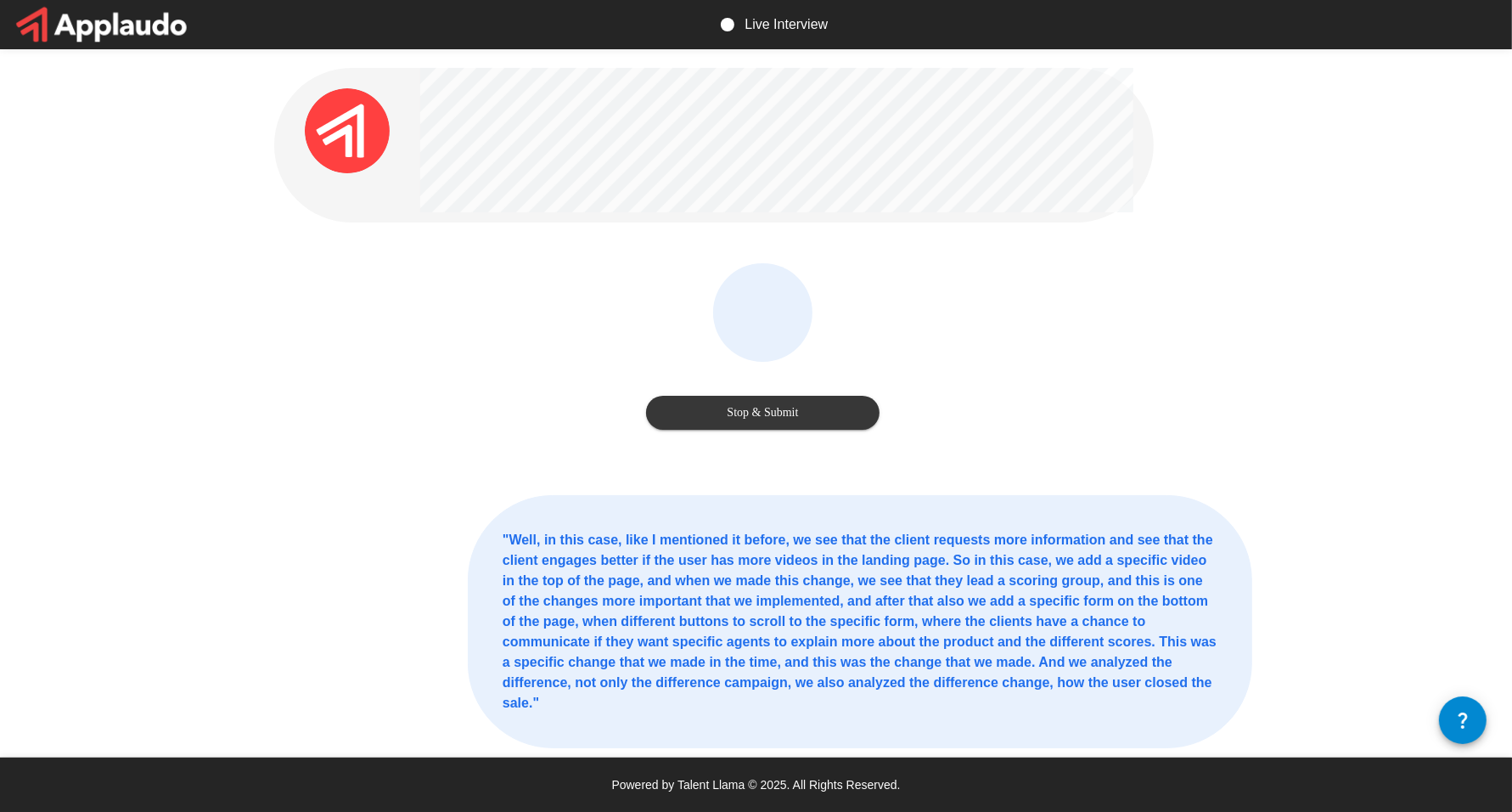 click on "Stop & Submit" at bounding box center (762, 413) 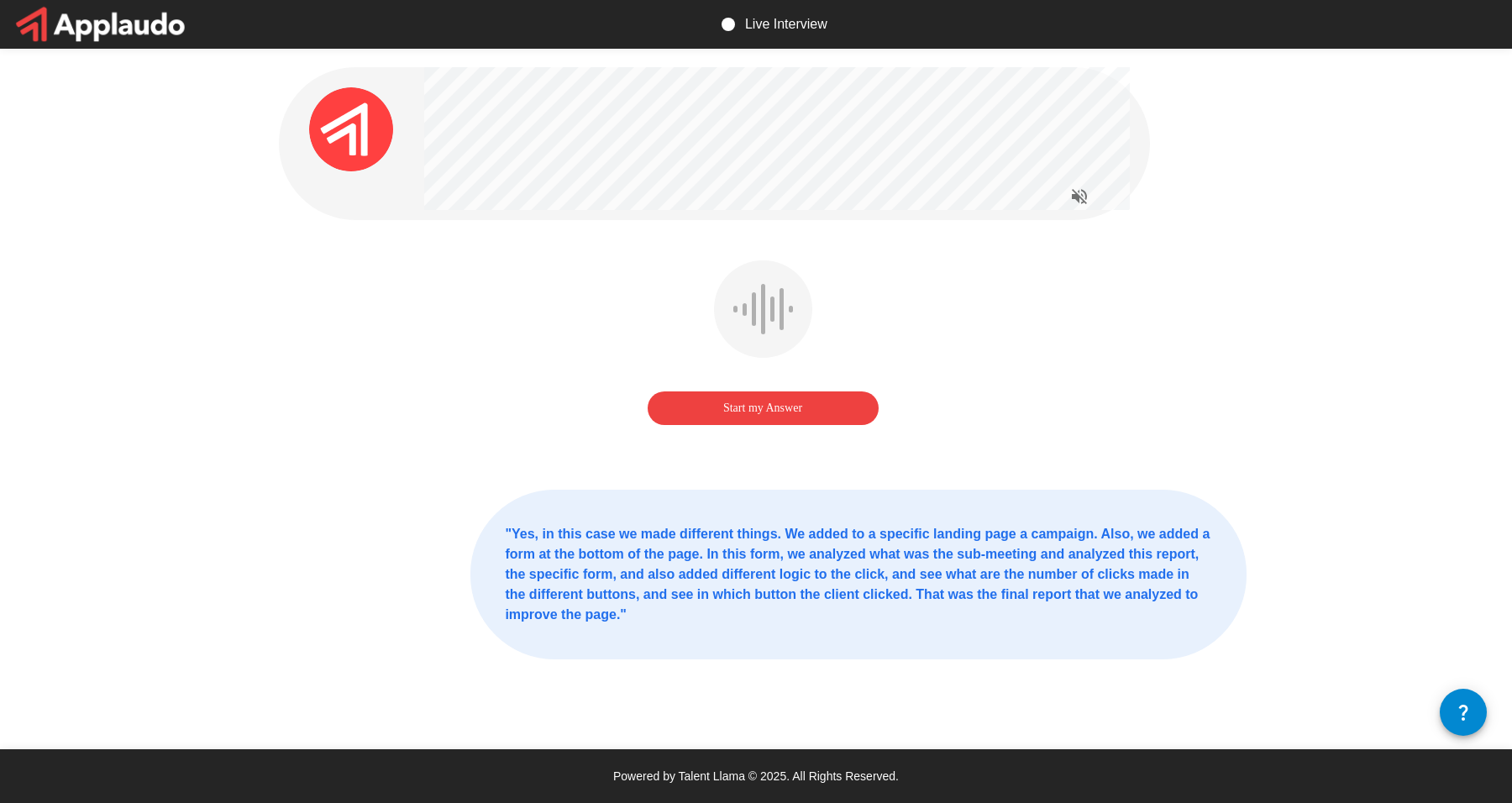 click on "Start my Answer" at bounding box center (763, 408) 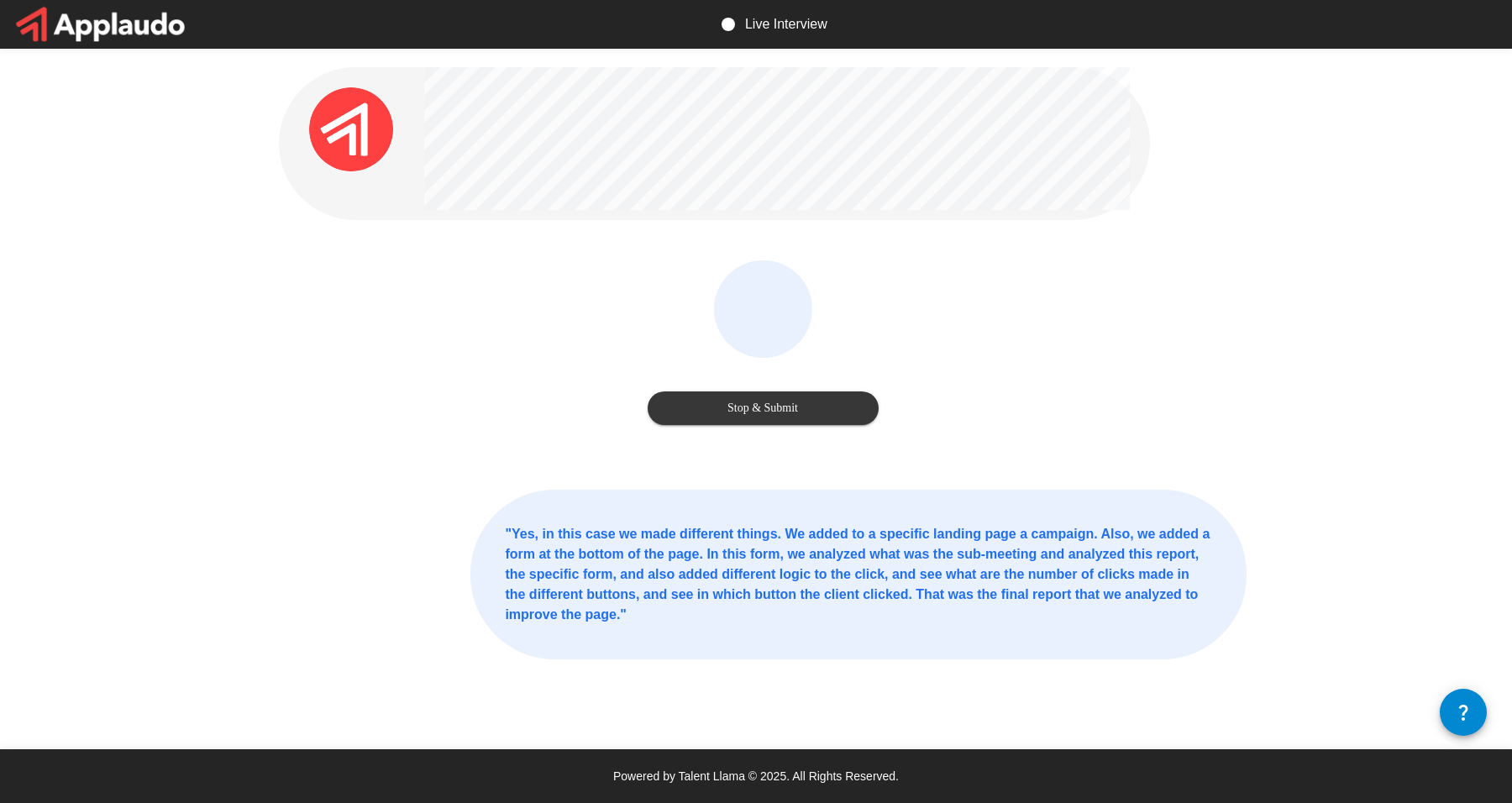 click on "Stop & Submit" at bounding box center (763, 408) 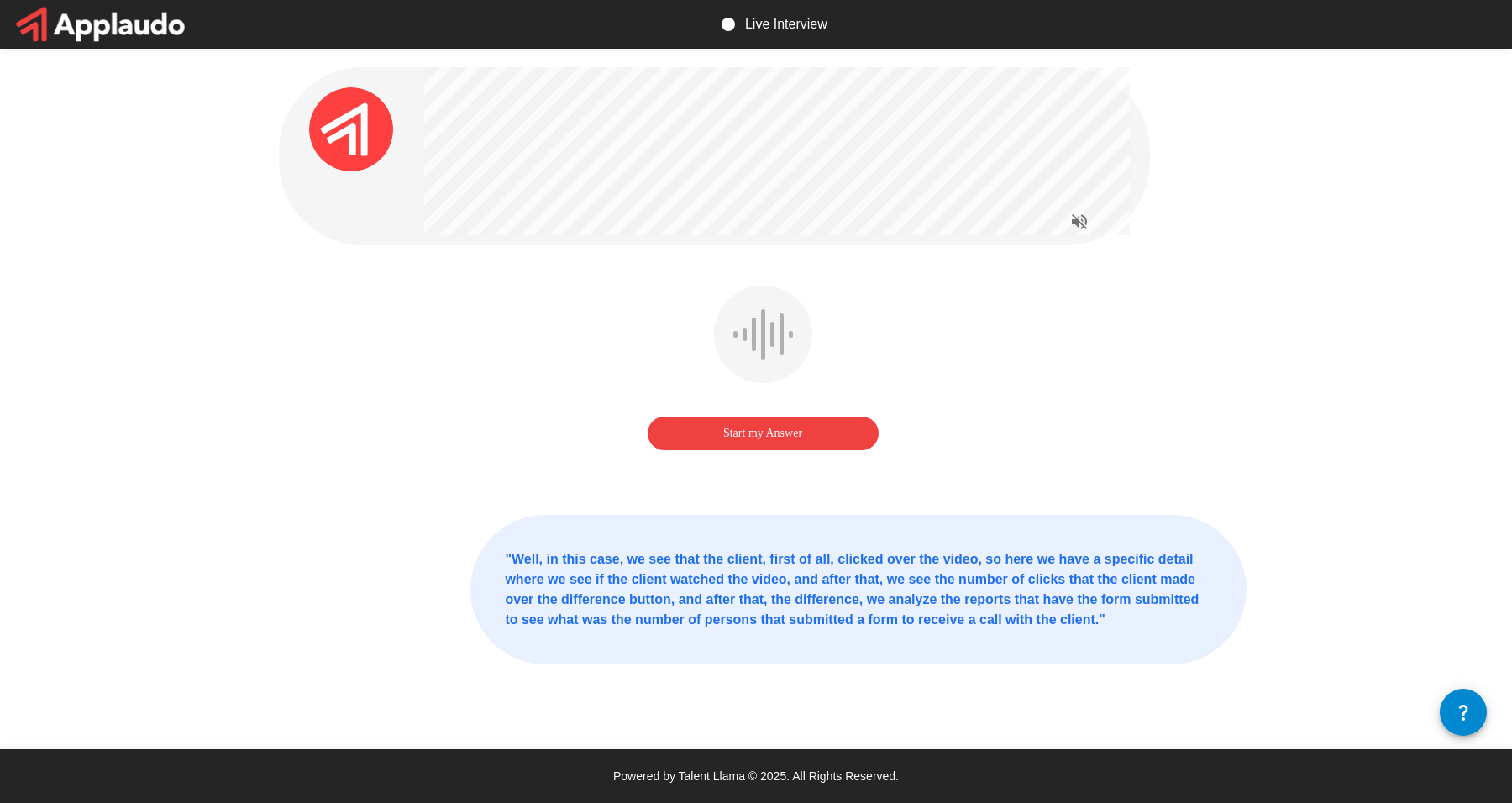 click on "Start my Answer" at bounding box center [763, 433] 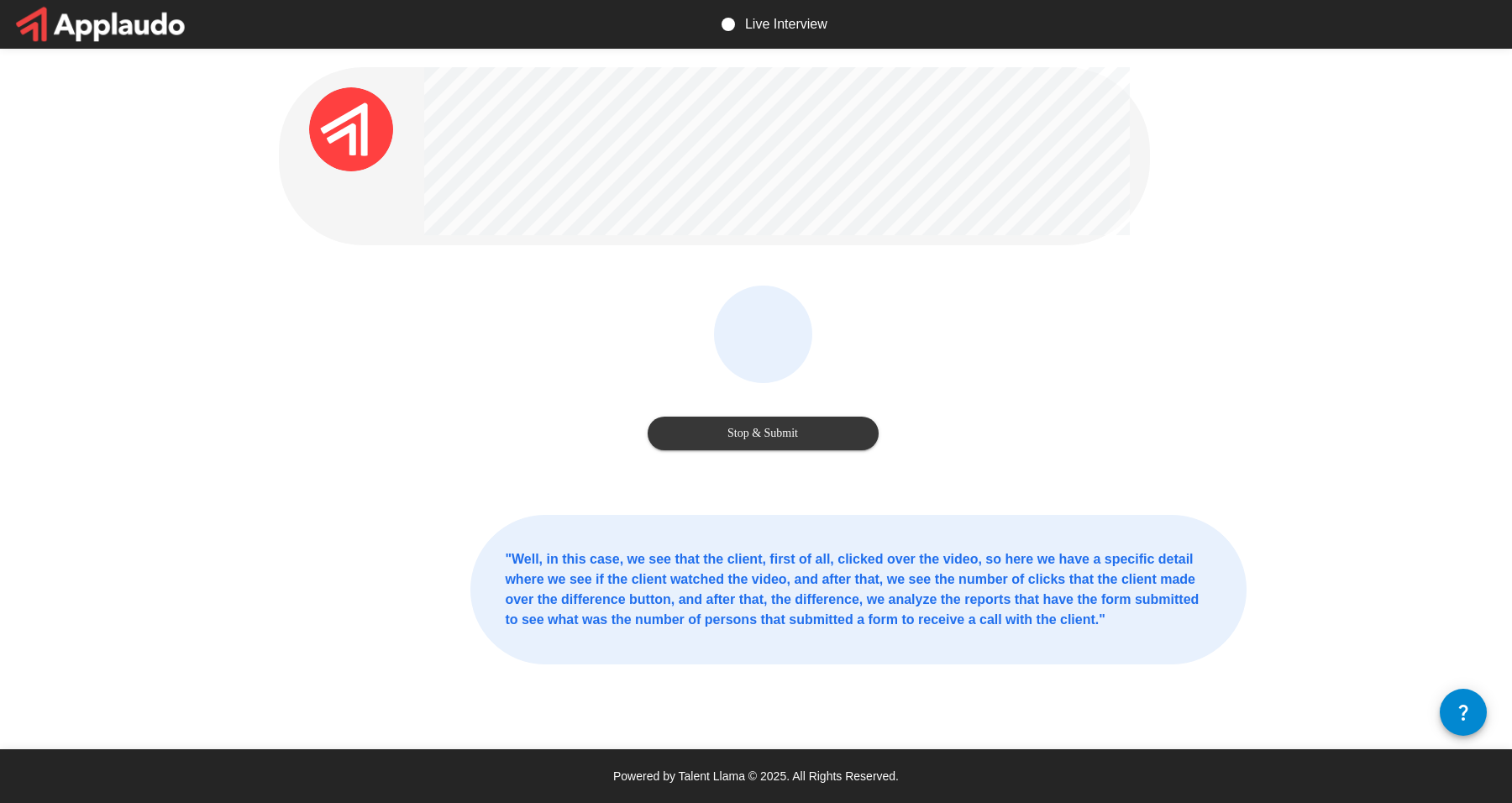 click on "Stop & Submit" at bounding box center [763, 371] 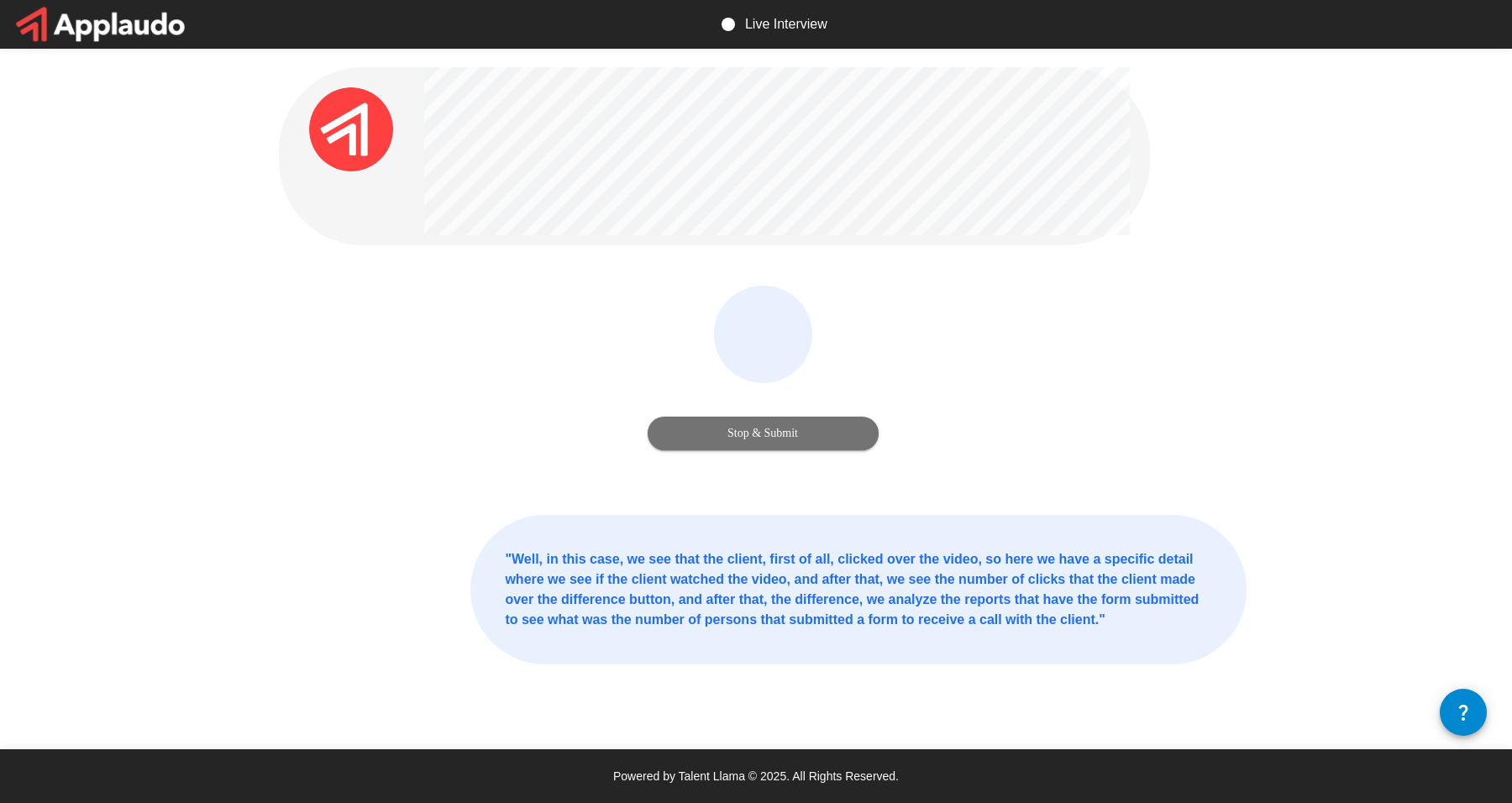 click on "Stop & Submit" at bounding box center [763, 433] 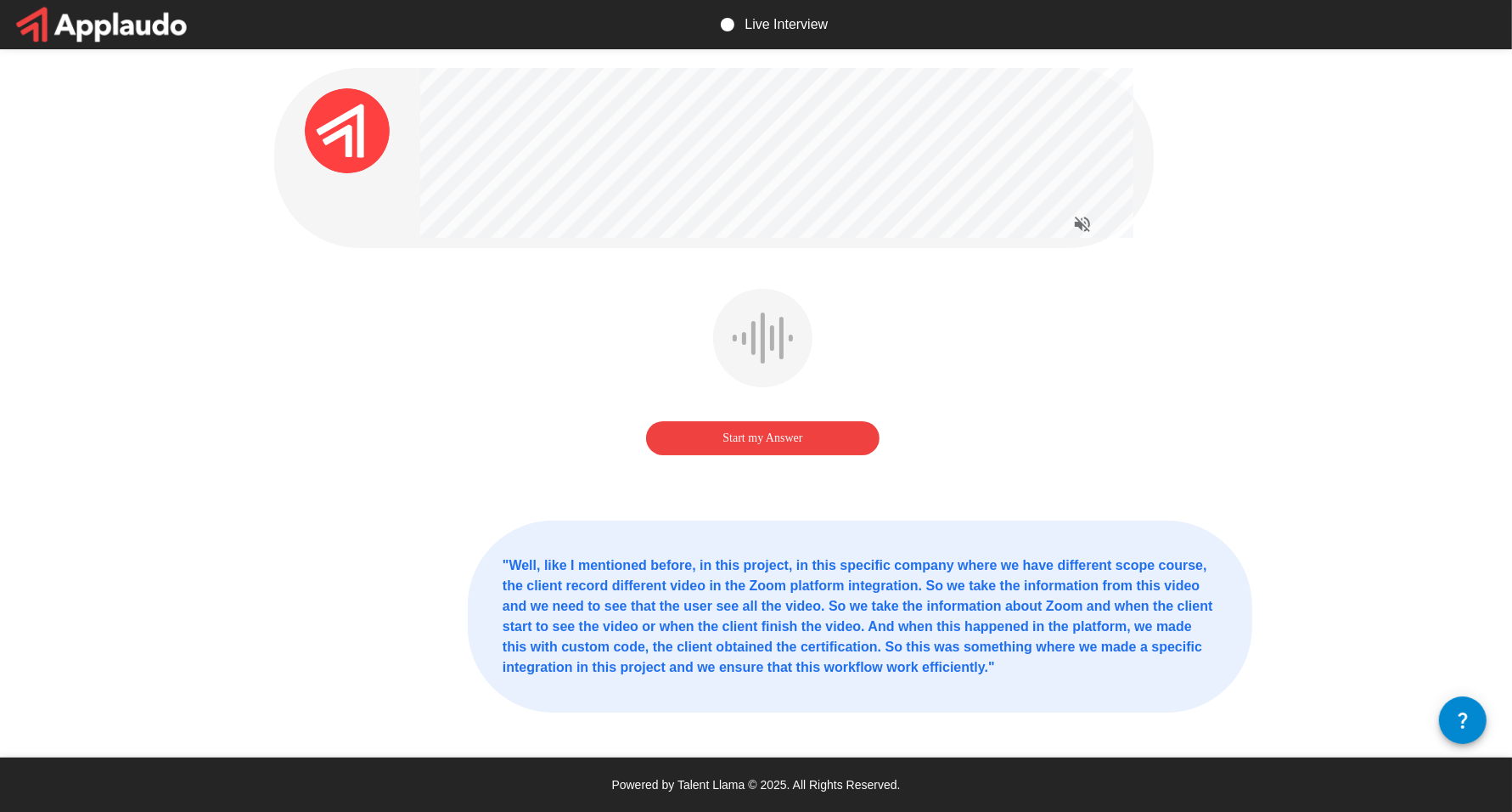 click on "Start my Answer" at bounding box center (762, 438) 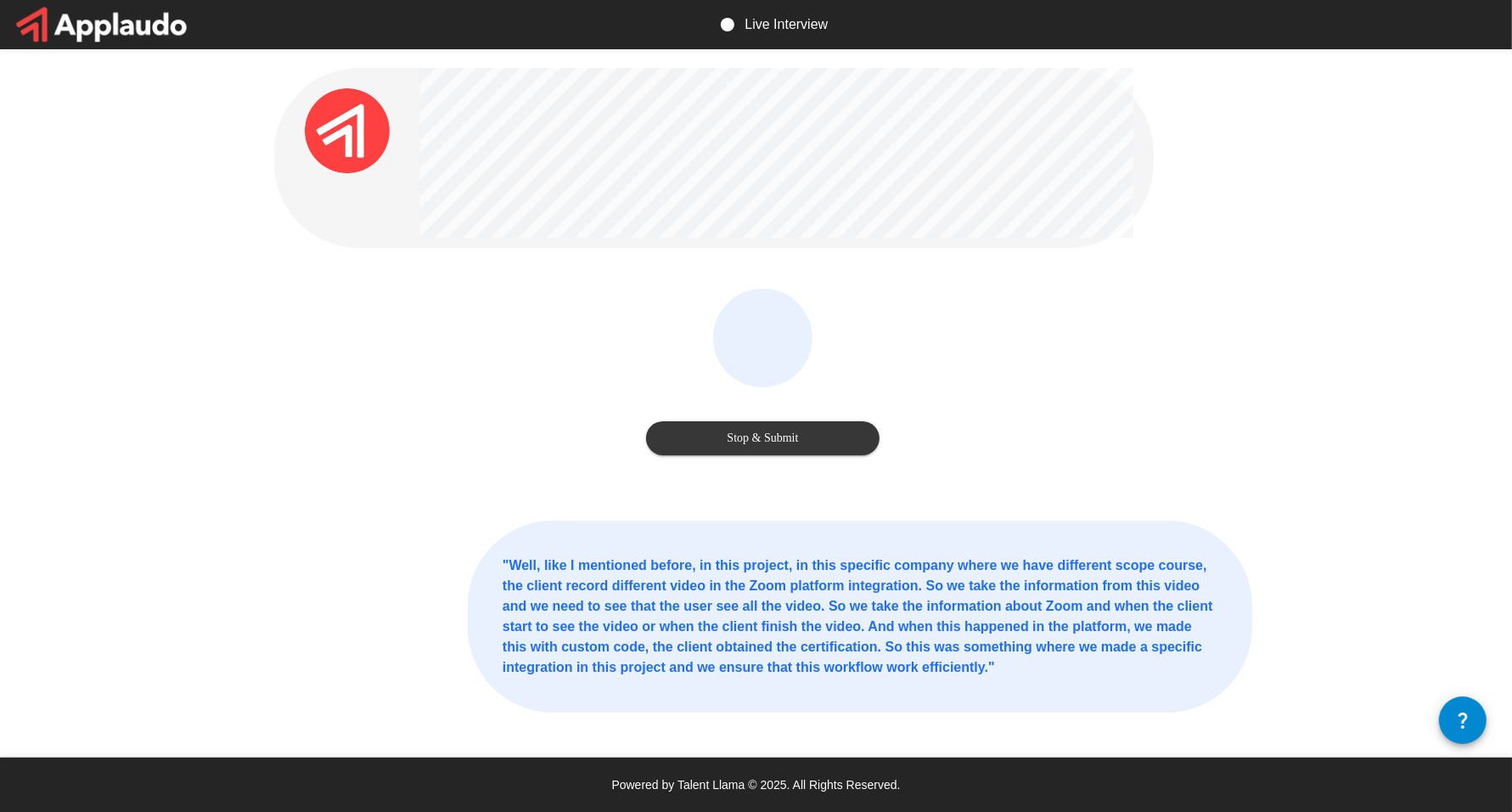 click on "Stop & Submit" at bounding box center [762, 438] 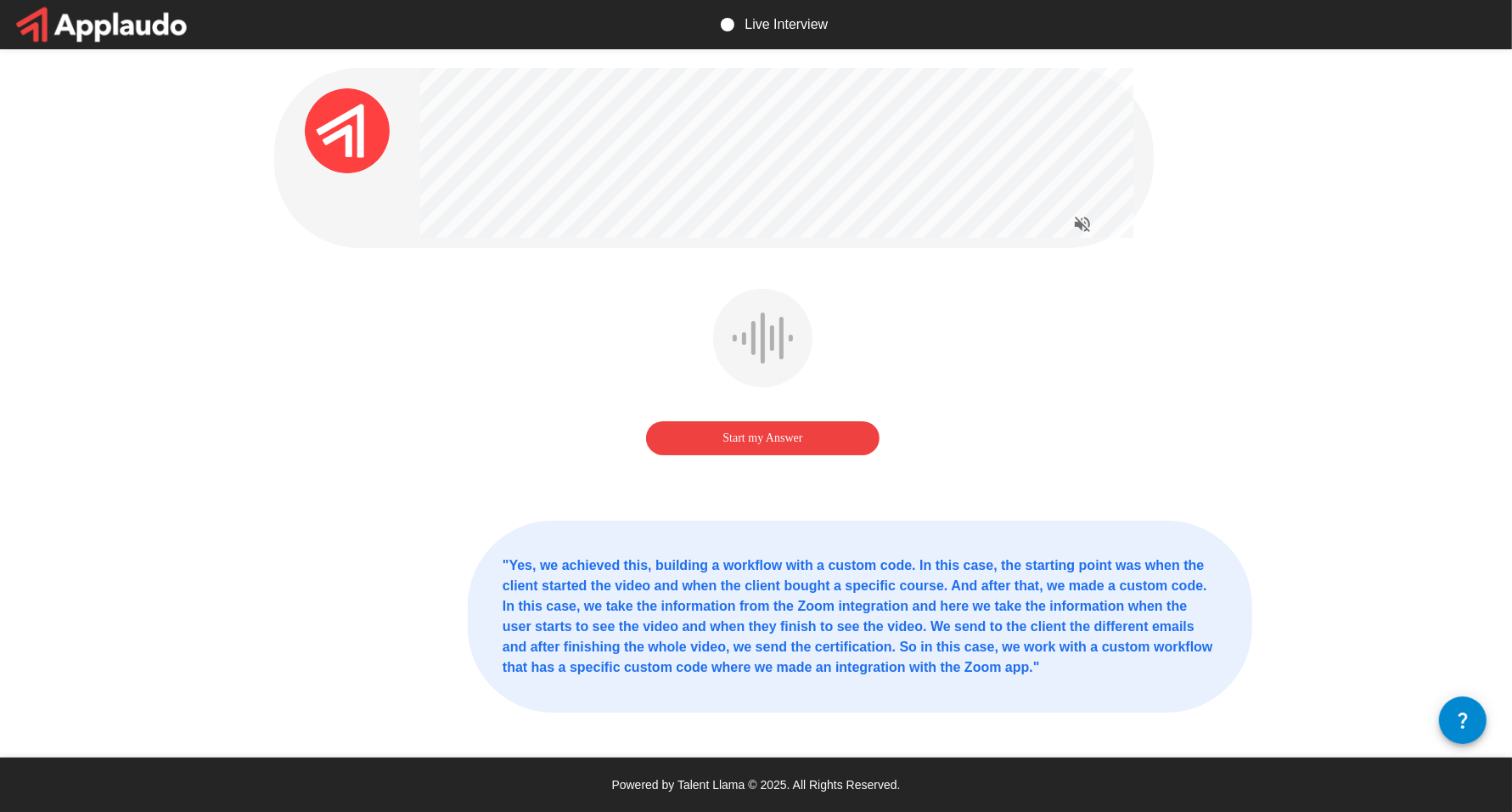 click on "Start my Answer" at bounding box center [762, 438] 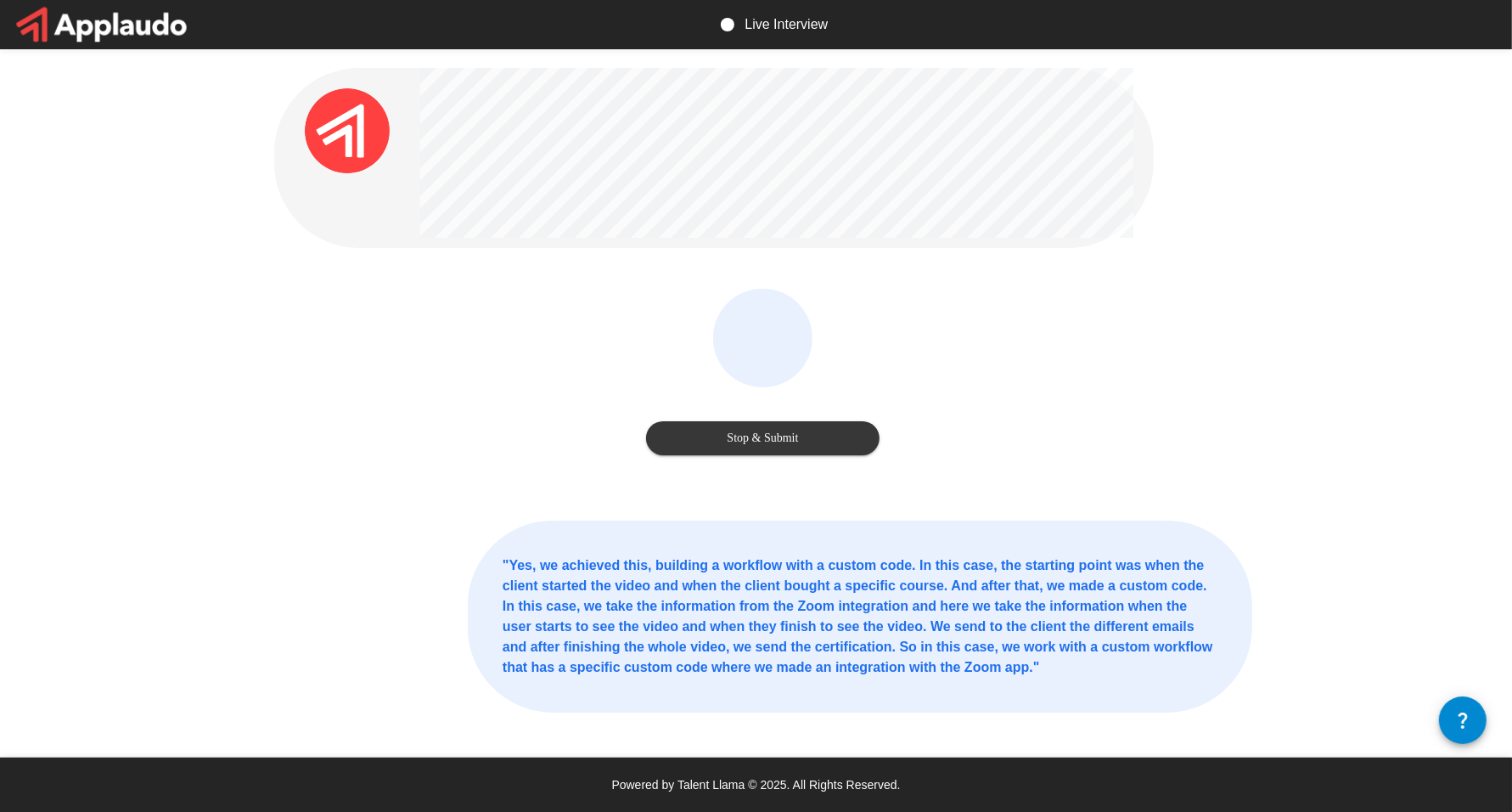 click on "Stop & Submit" at bounding box center (762, 438) 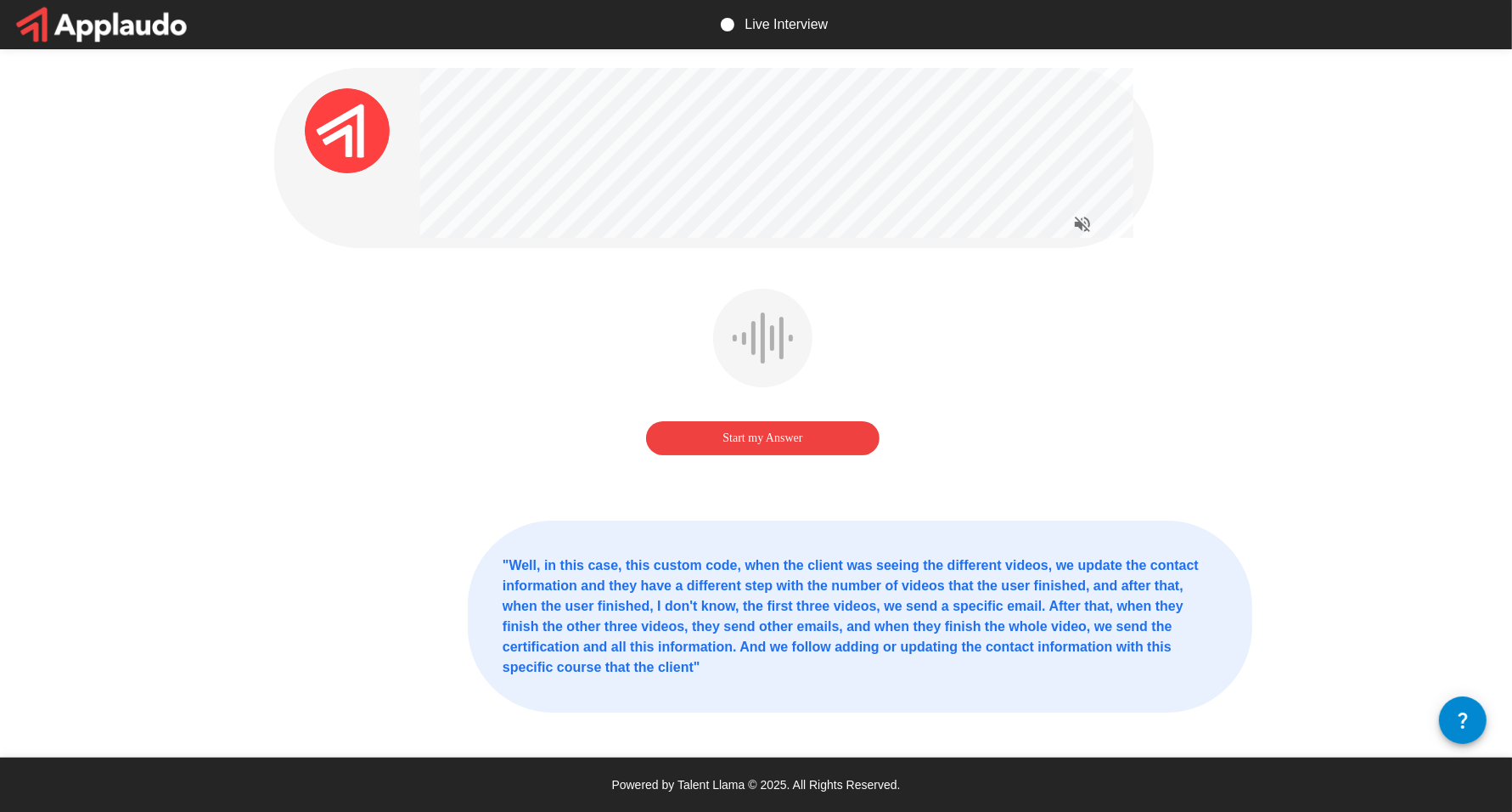 click on "Start my Answer" at bounding box center [762, 438] 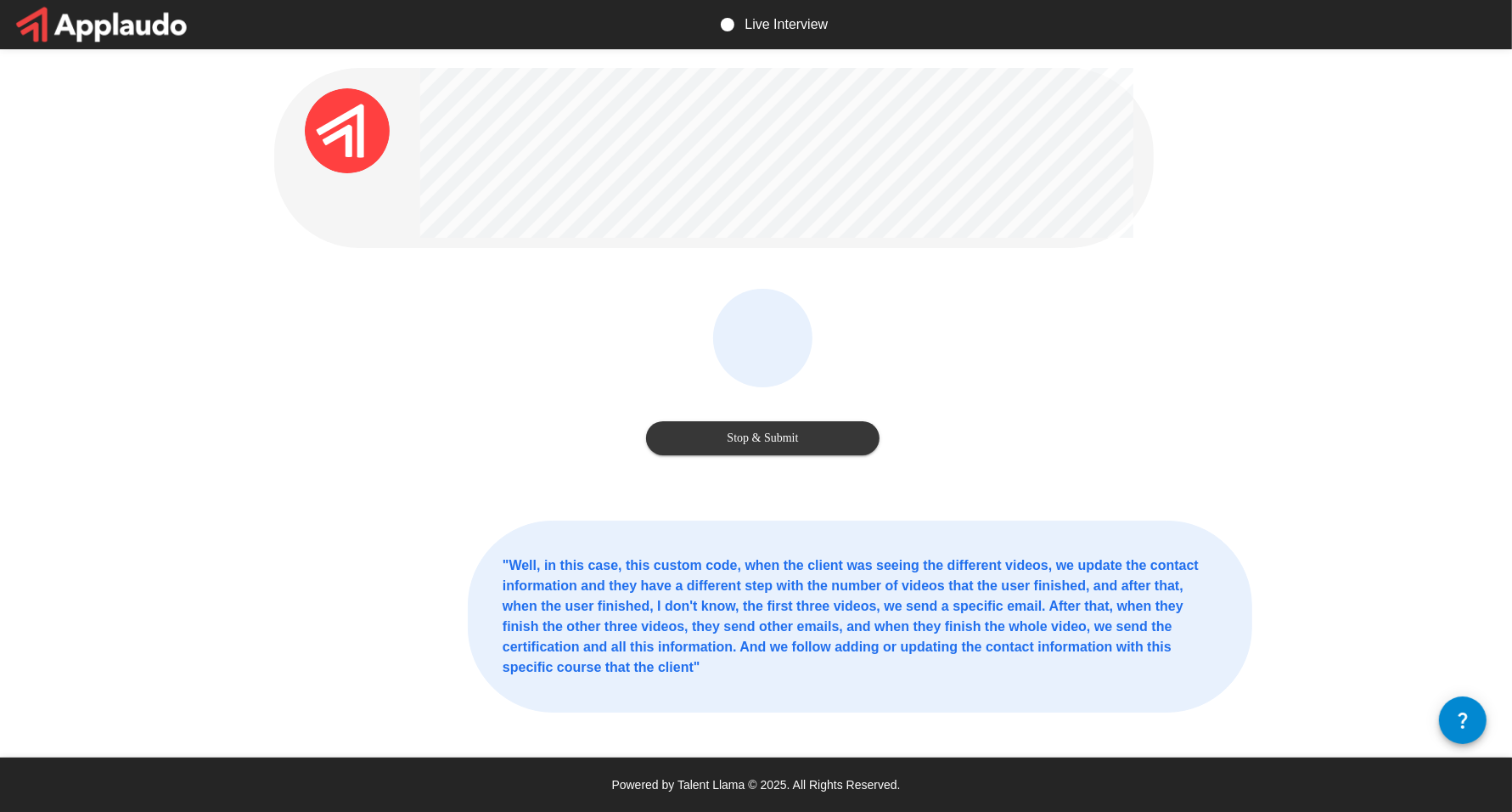 click on "Stop & Submit" at bounding box center [762, 438] 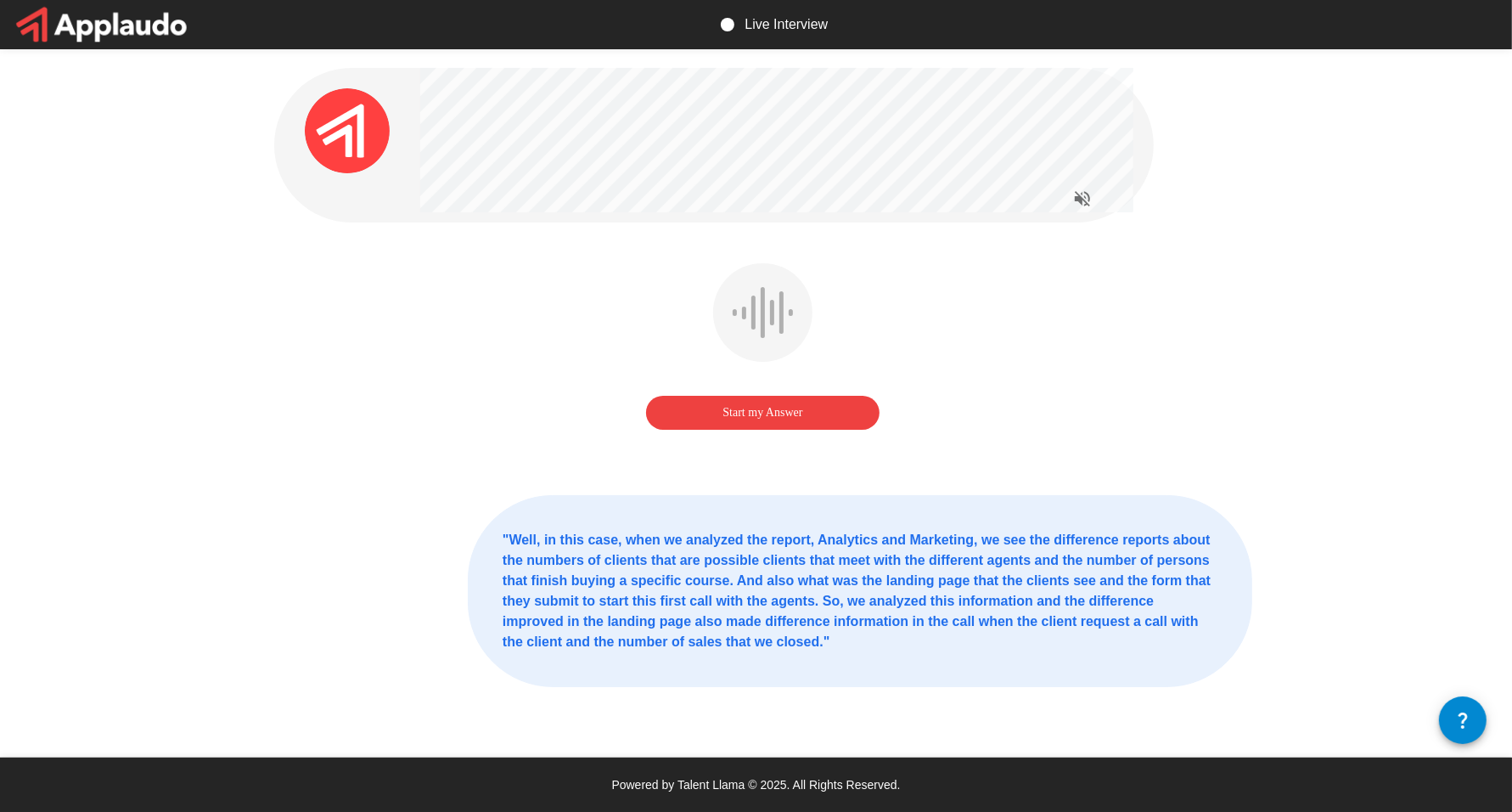 click on "Start my Answer" at bounding box center [762, 413] 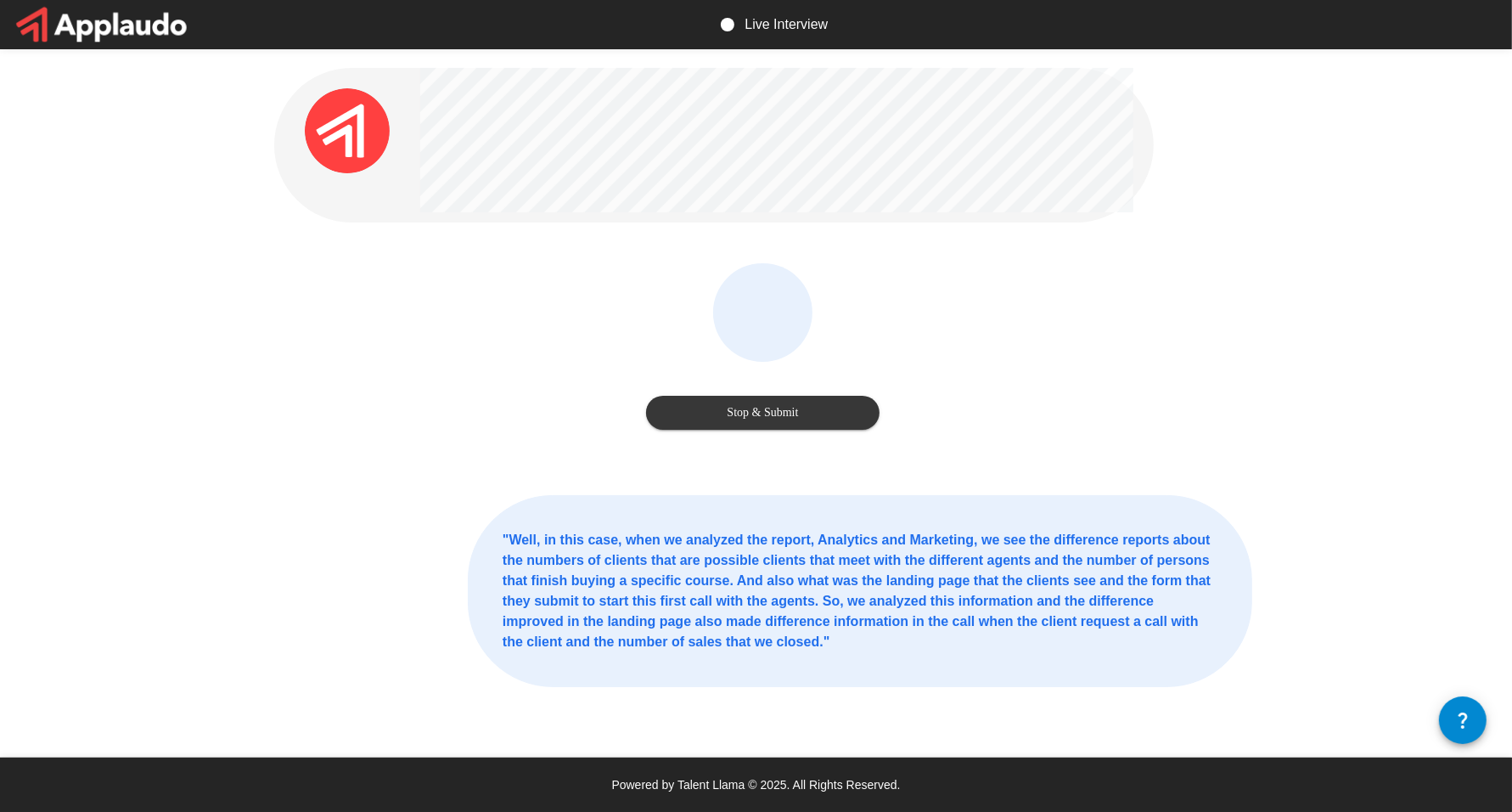 click on "Stop & Submit" at bounding box center (762, 413) 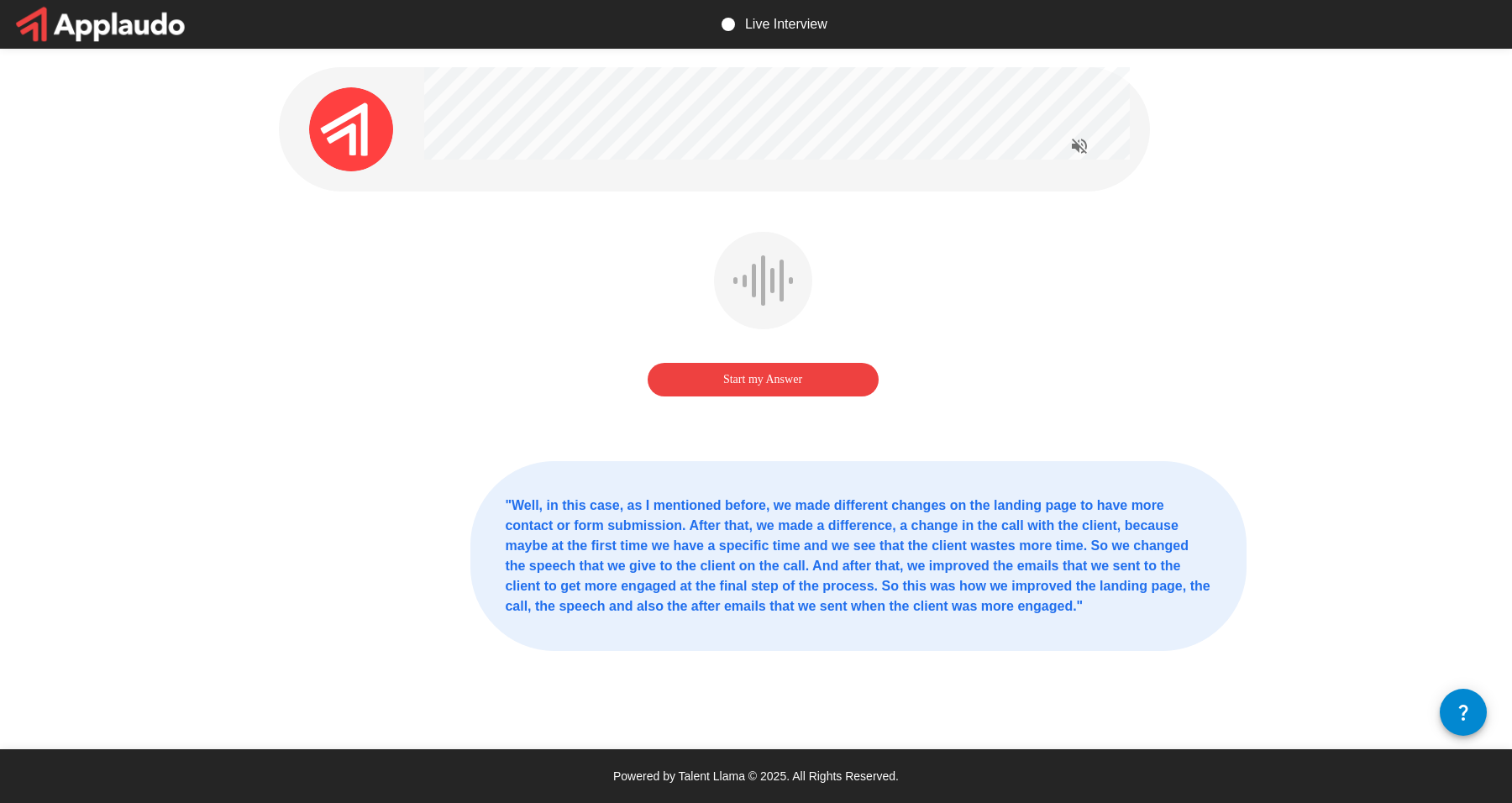 click on "Start my Answer" at bounding box center (763, 380) 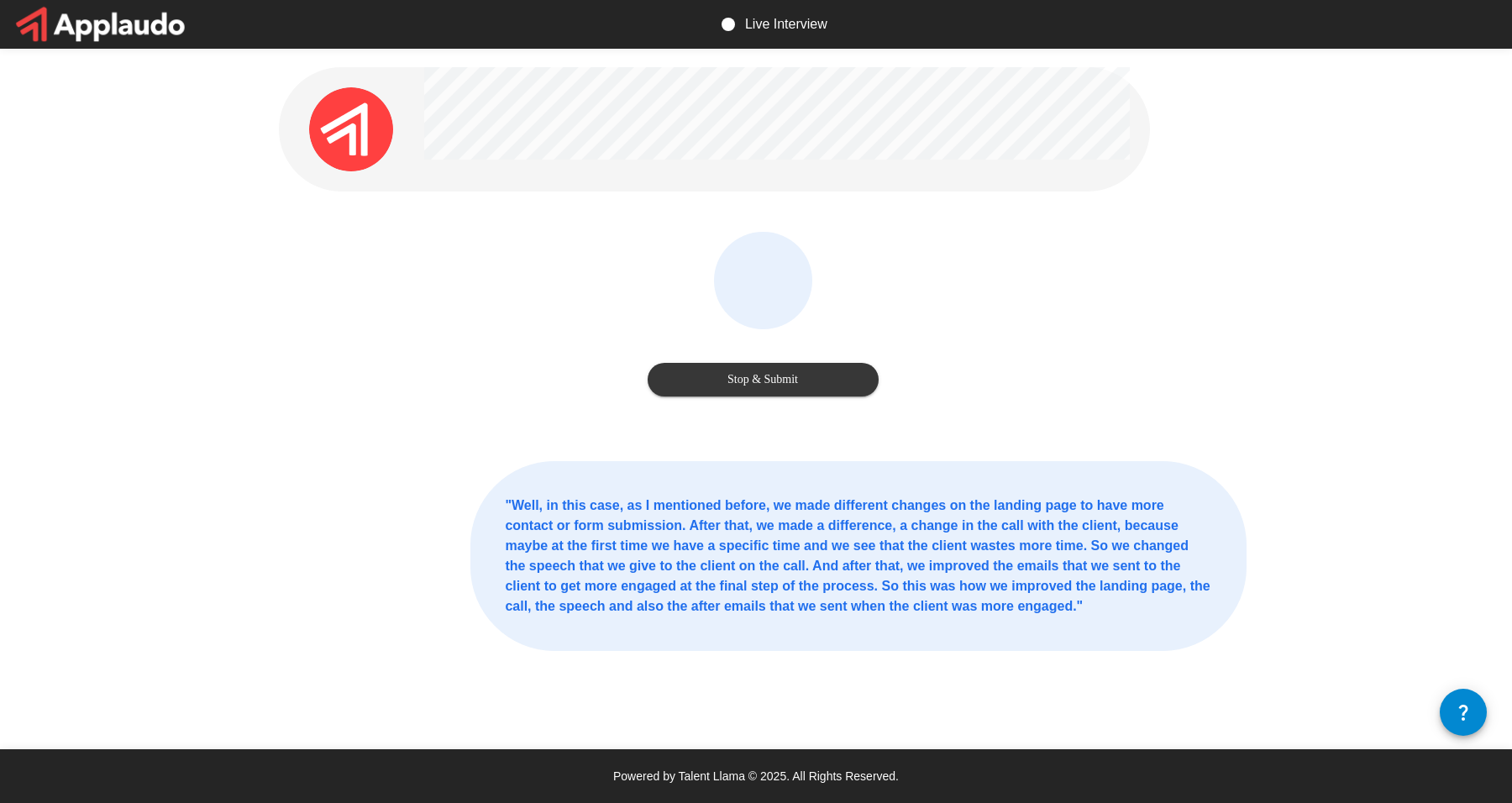 click on "Stop & Submit" at bounding box center [763, 380] 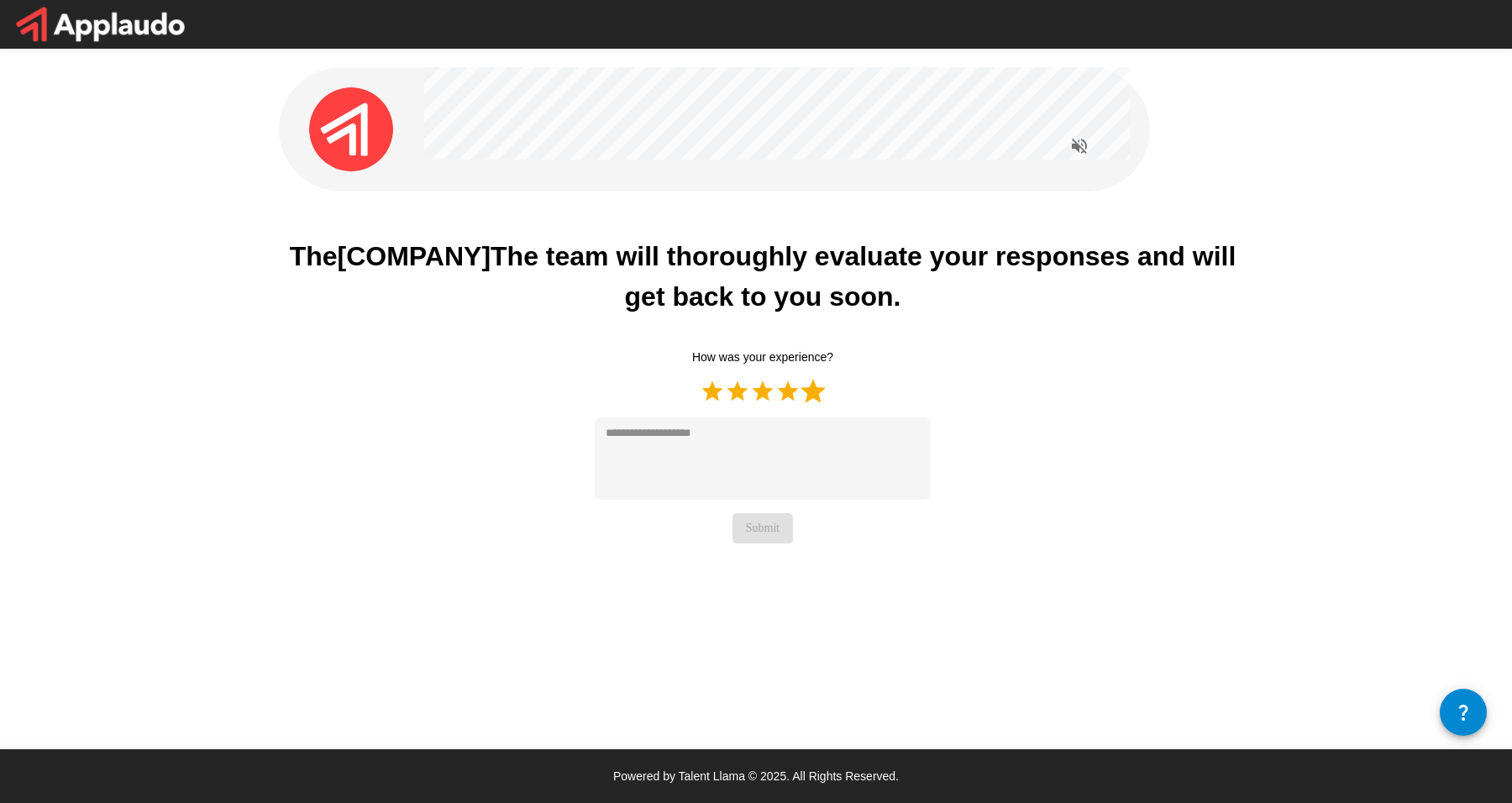 click on "5 Stars" at bounding box center [813, 391] 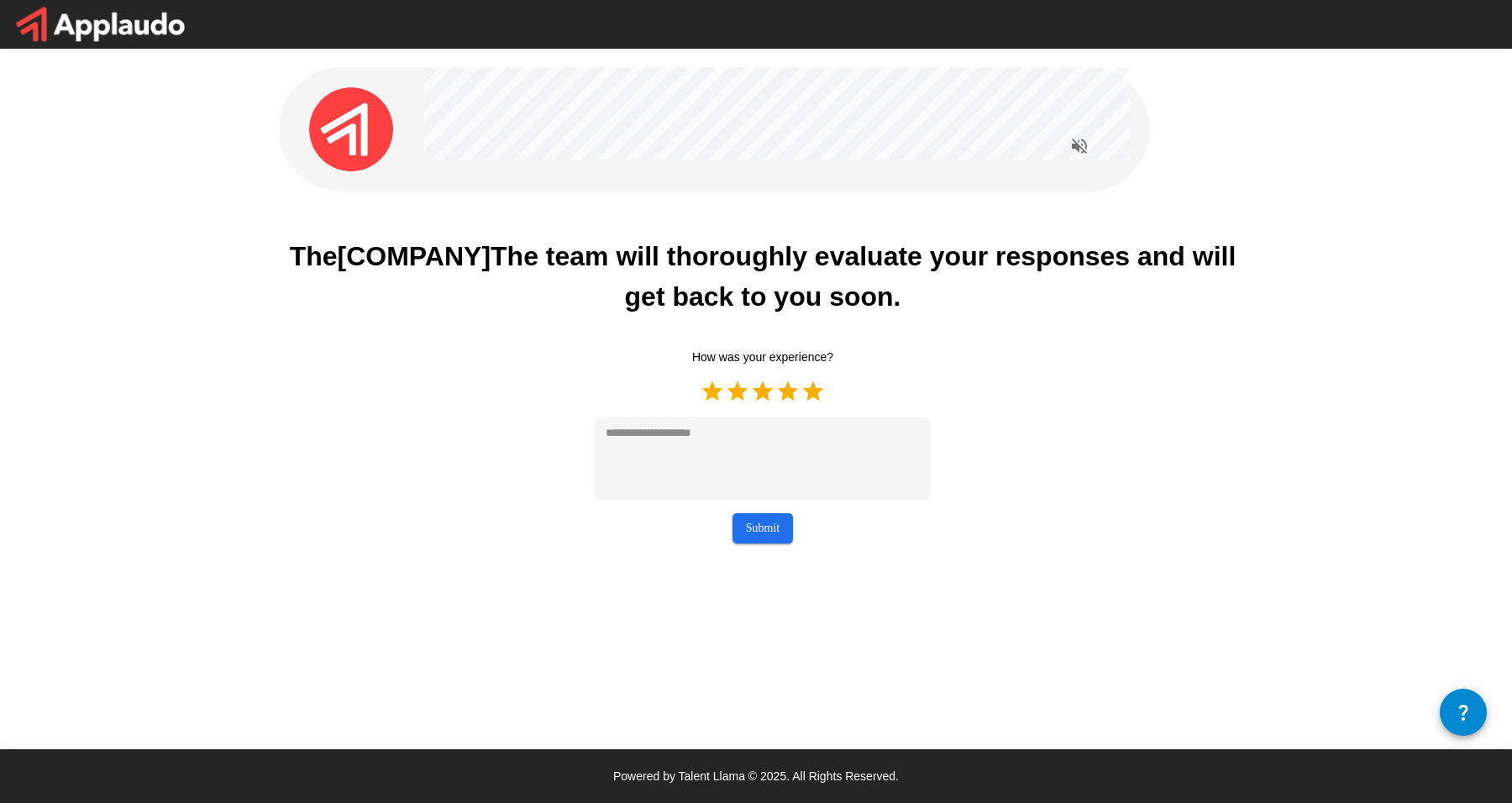 click on "Submit" at bounding box center [763, 528] 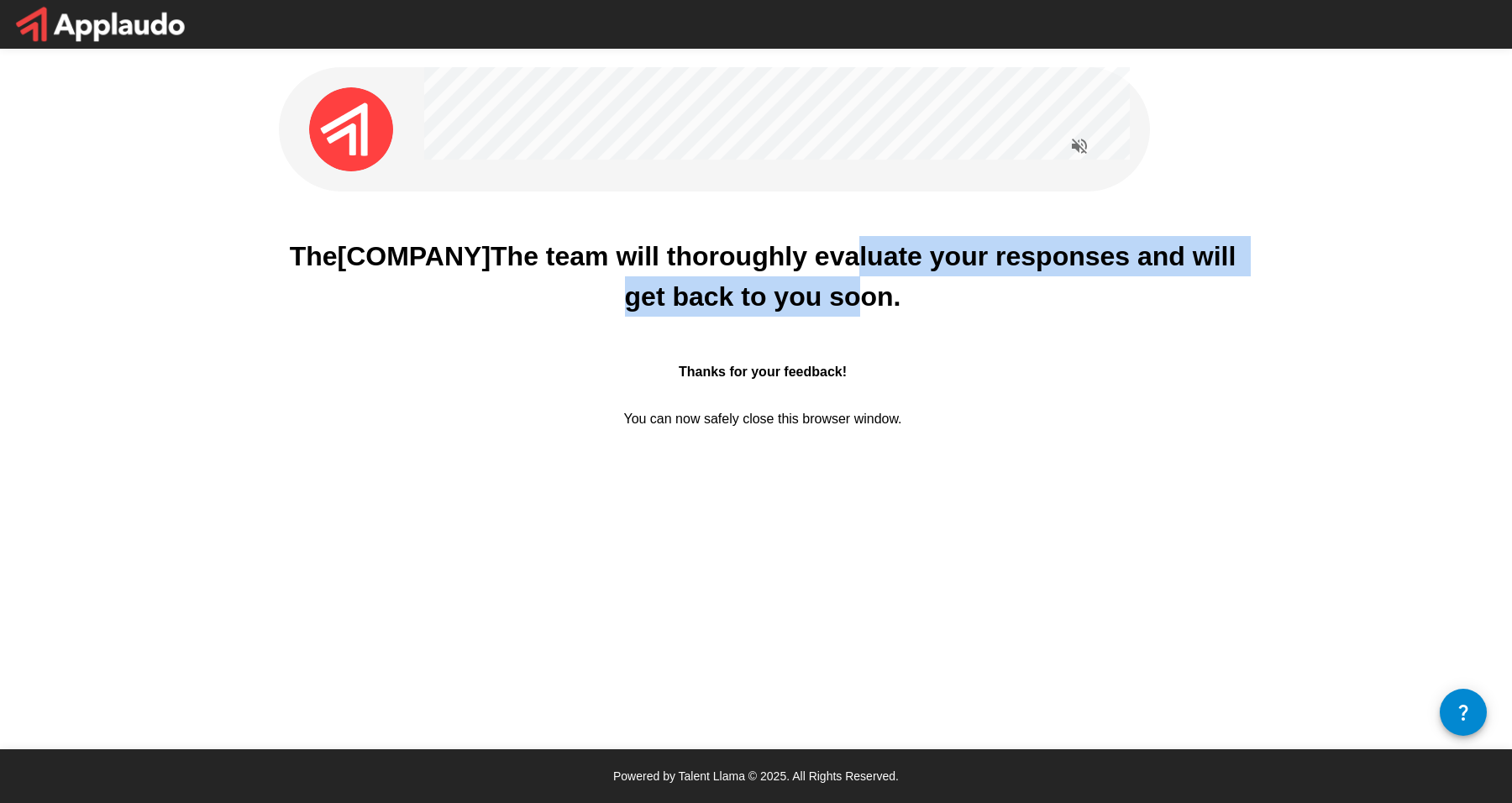 drag, startPoint x: 766, startPoint y: 228, endPoint x: 1309, endPoint y: 240, distance: 543.13258 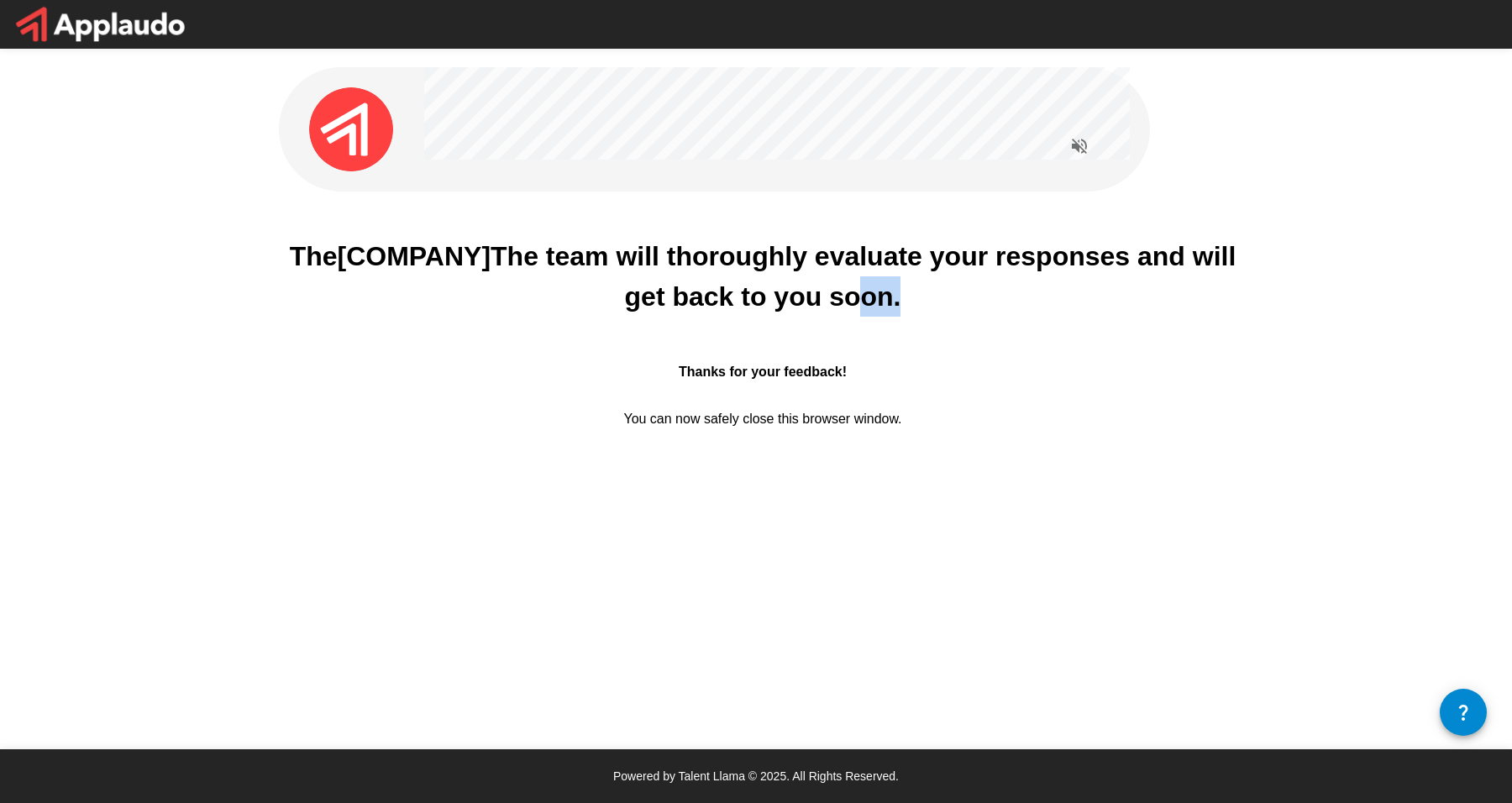 click on "The [COMPANY] team will thoroughly evaluate your responses and will get back to you soon. Thanks for your feedback! You can now safely close this browser window." at bounding box center [763, 270] 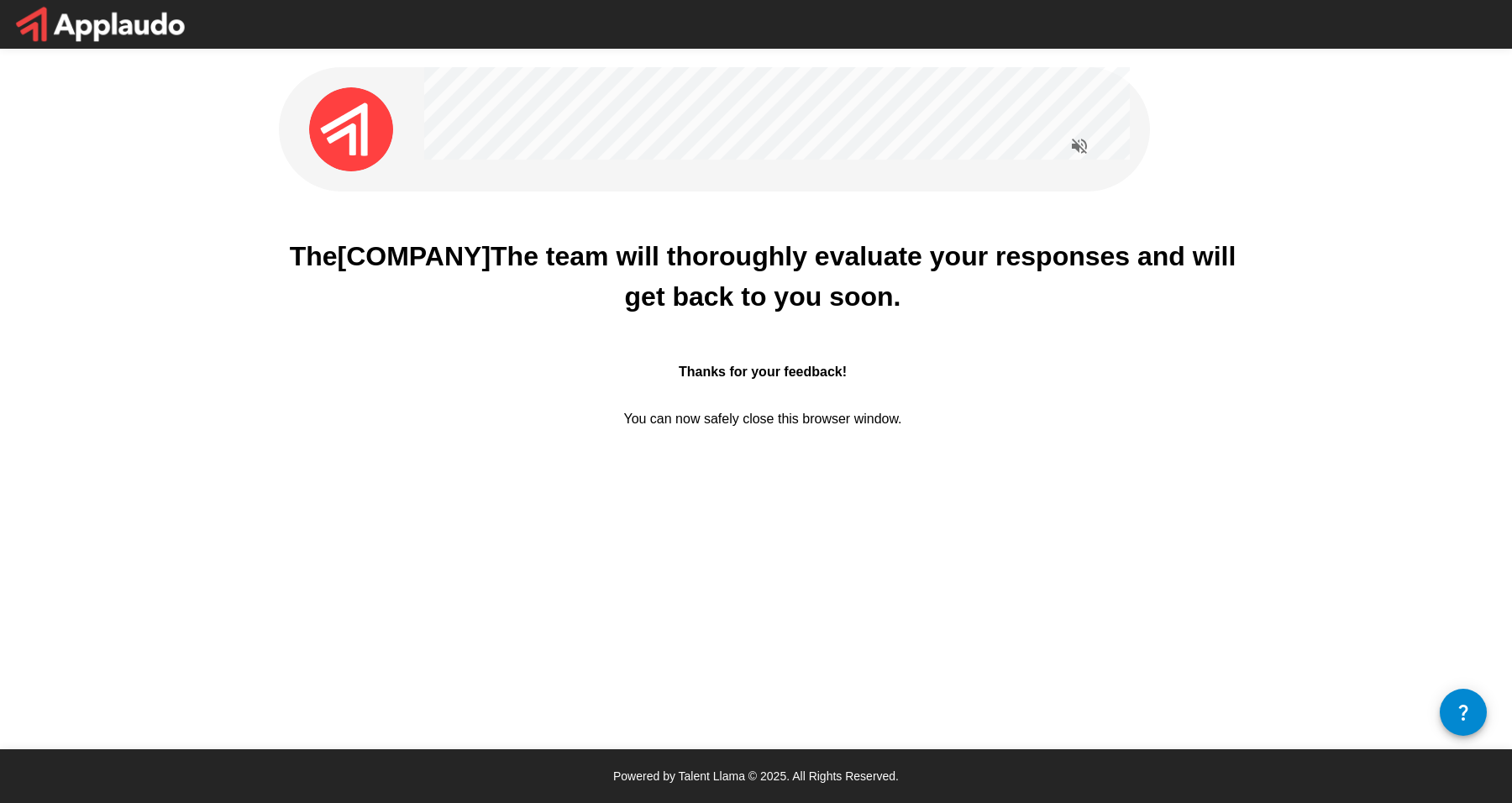 click on "The [COMPANY] team will thoroughly evaluate your responses and will get back to you soon. Thanks for your feedback! You can now safely close this browser window." at bounding box center (763, 320) 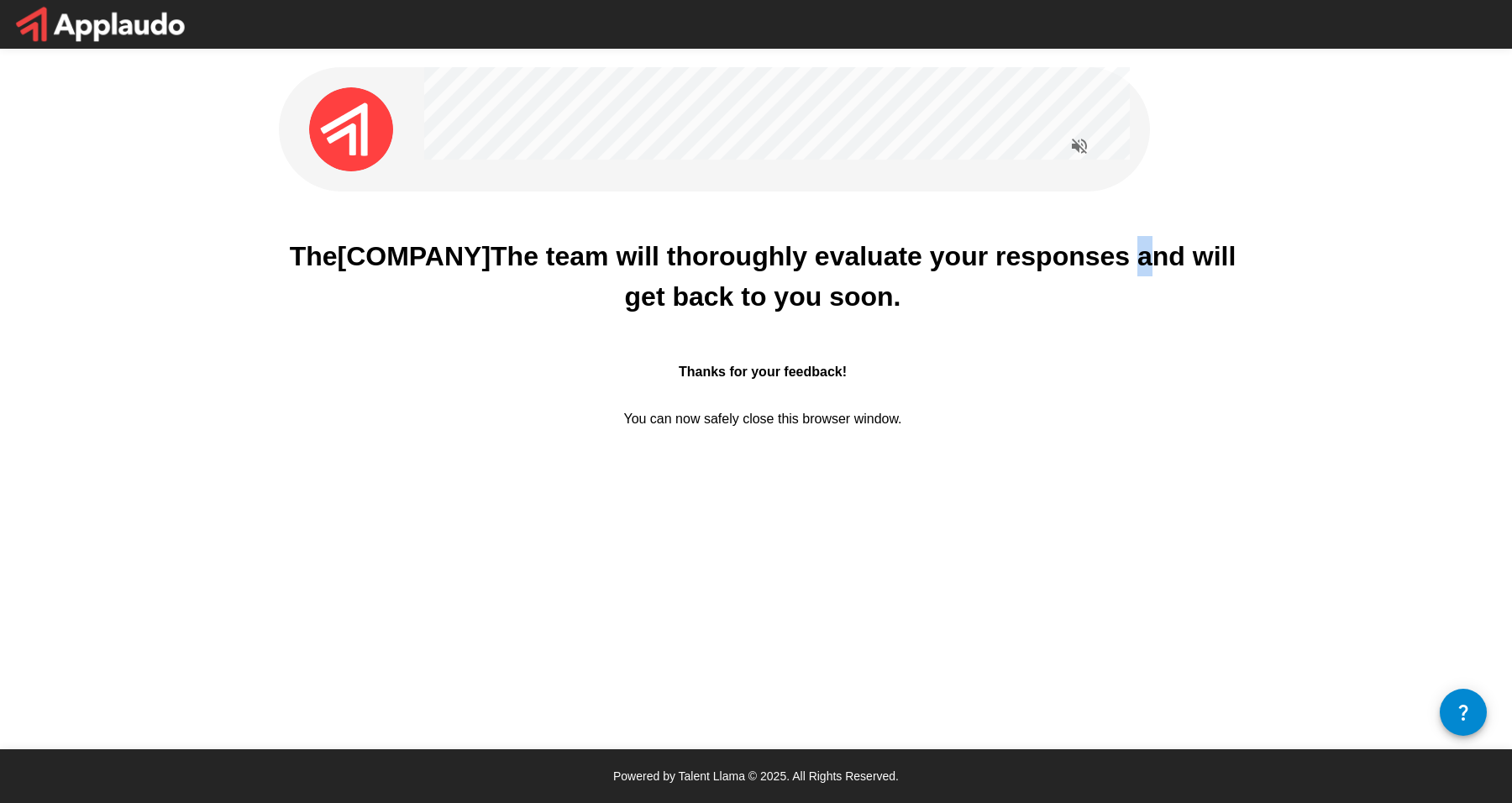 click on "The team will thoroughly evaluate your responses and will get back to you soon." at bounding box center [867, 276] 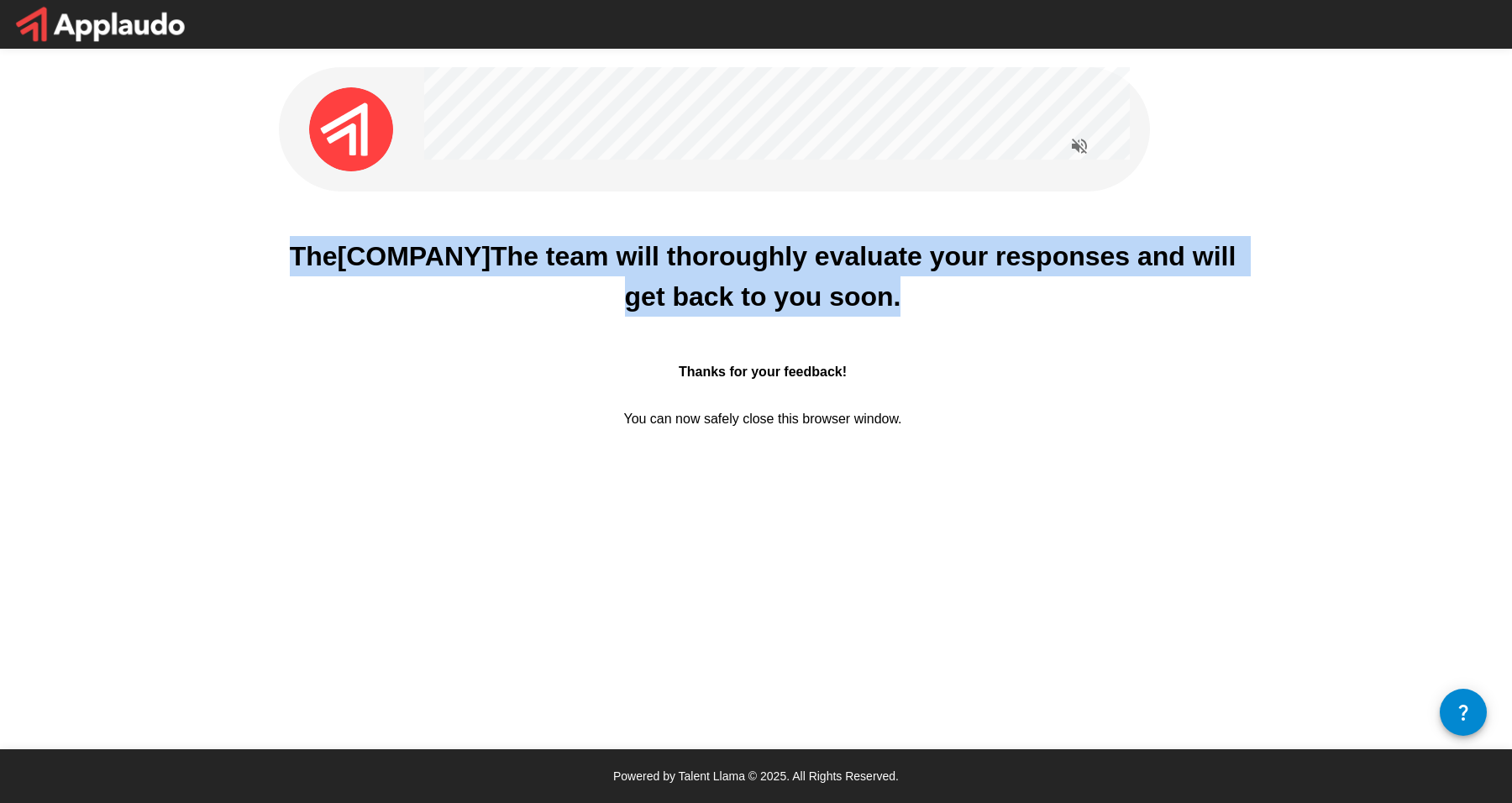 click on "The team will thoroughly evaluate your responses and will get back to you soon." at bounding box center [867, 276] 